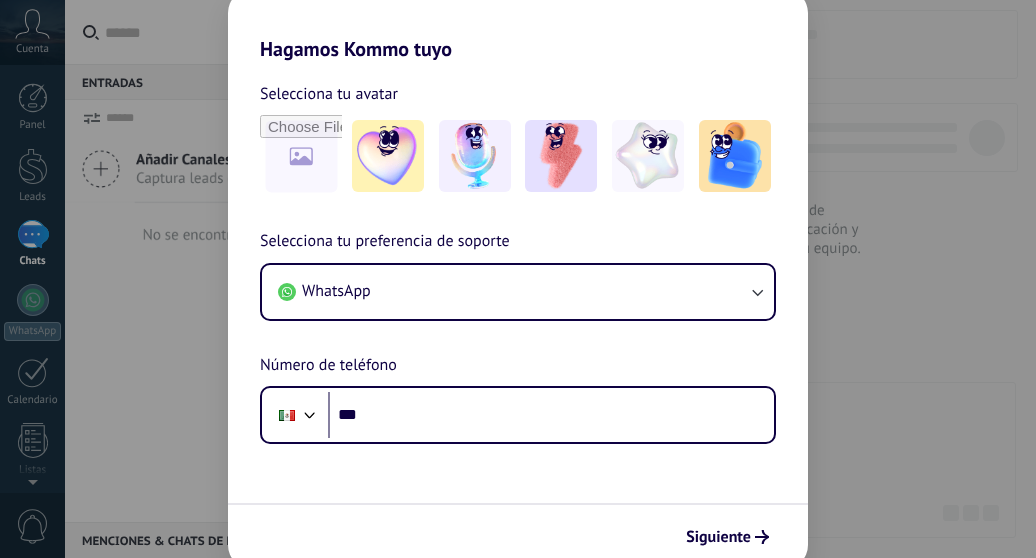 scroll, scrollTop: 0, scrollLeft: 0, axis: both 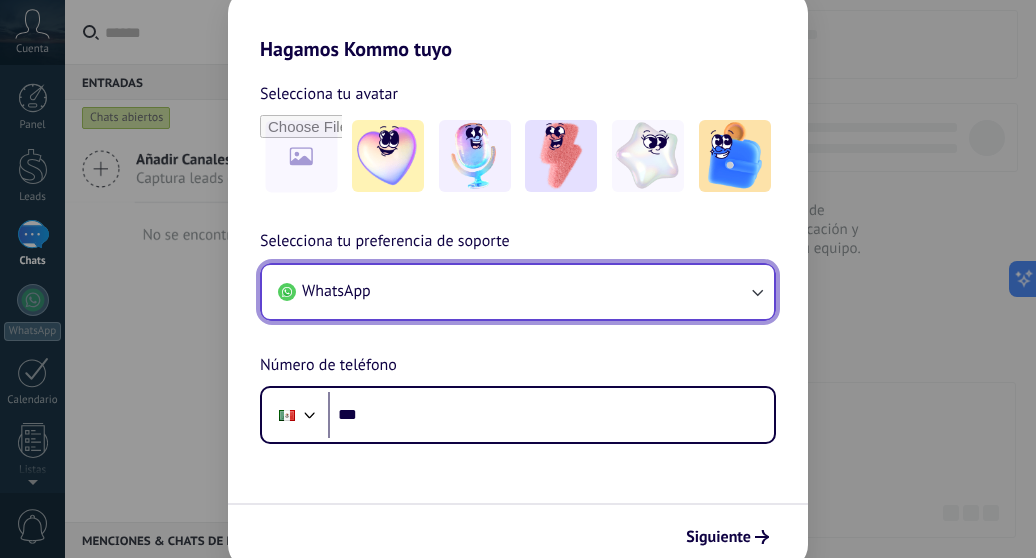 click on "WhatsApp" at bounding box center [518, 292] 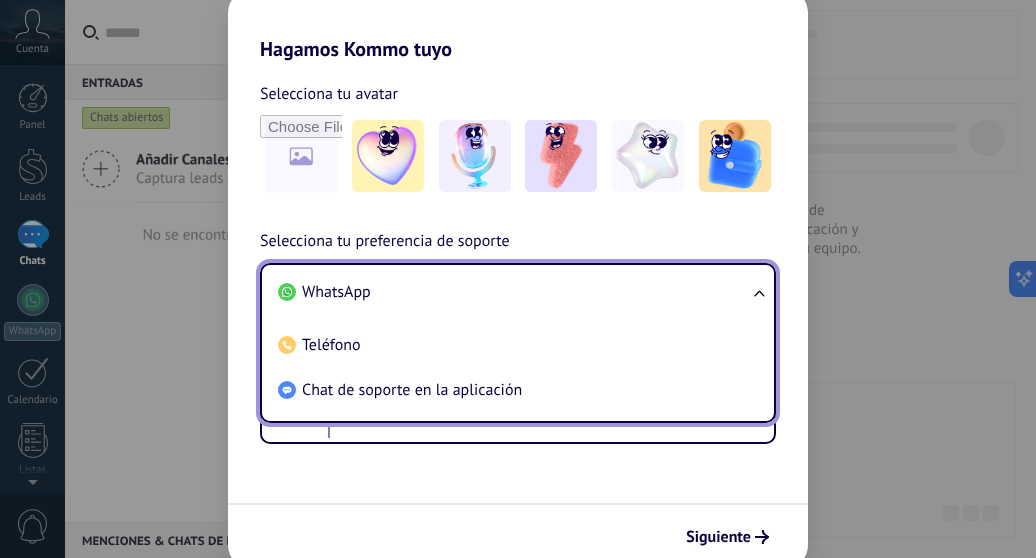 click on "WhatsApp" at bounding box center [514, 292] 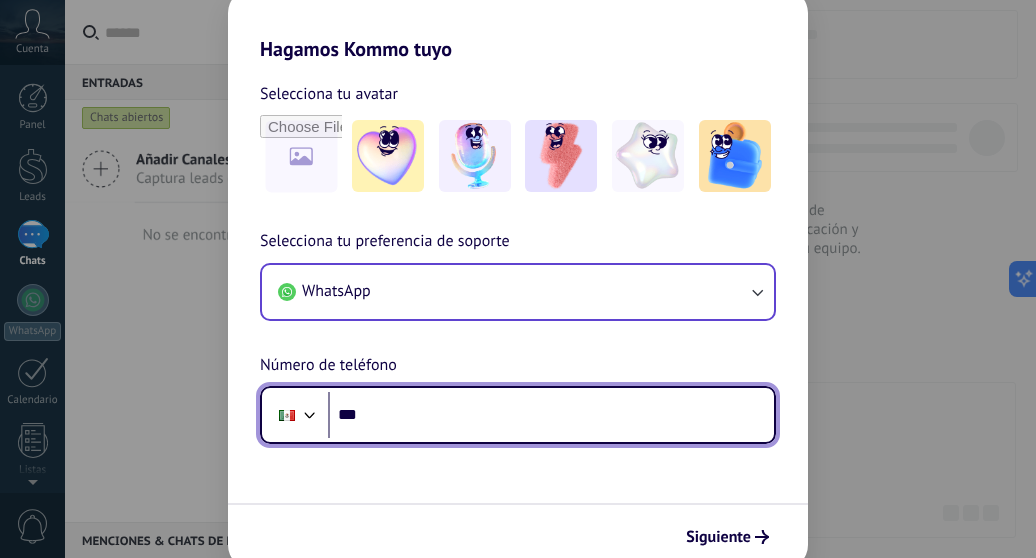 click on "***" at bounding box center (551, 415) 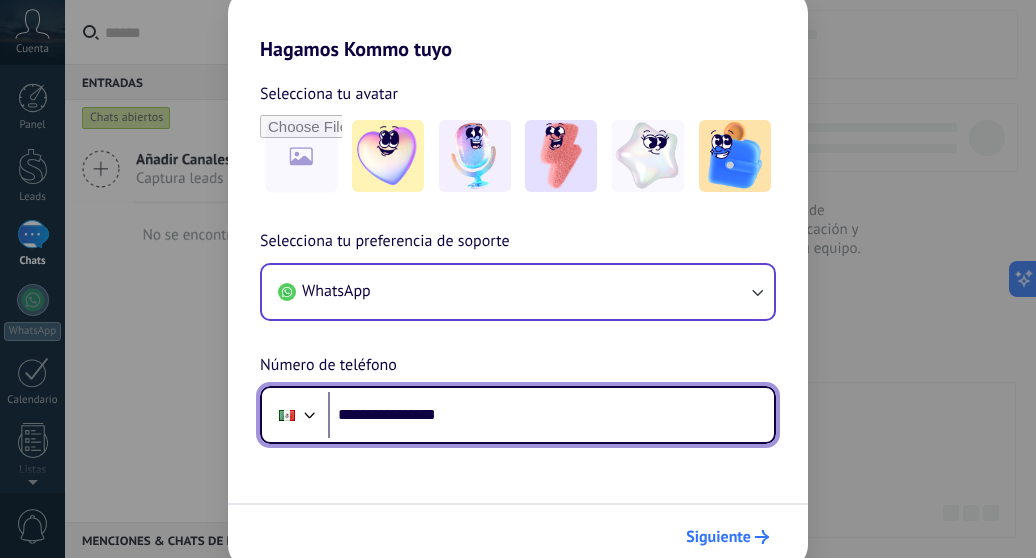 type on "**********" 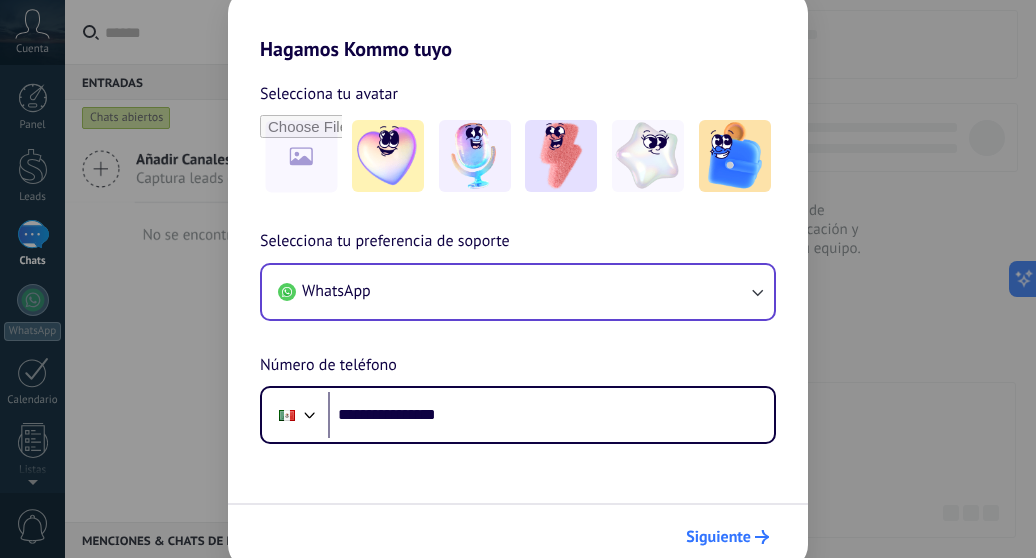 click on "Siguiente" at bounding box center [727, 537] 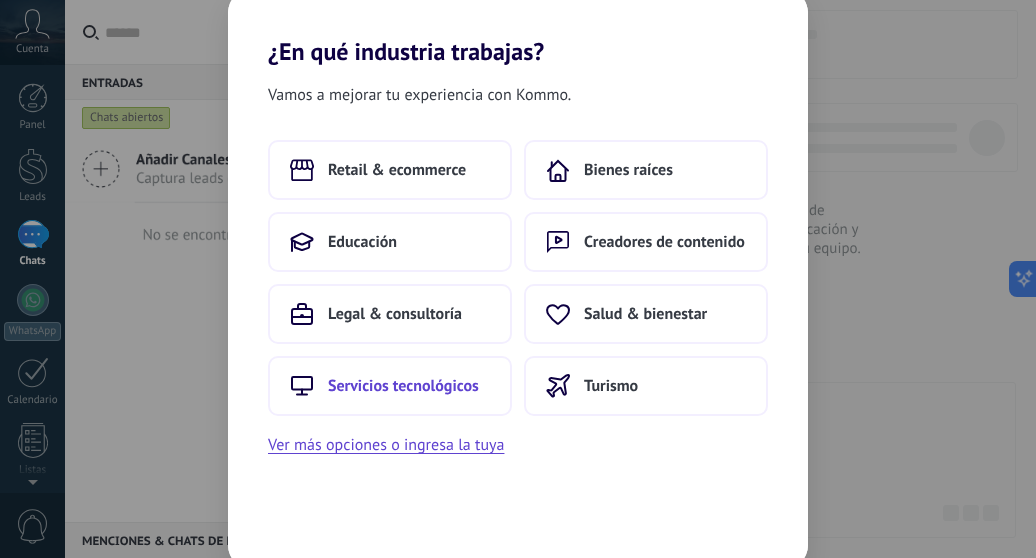 click on "Servicios tecnológicos" at bounding box center [403, 386] 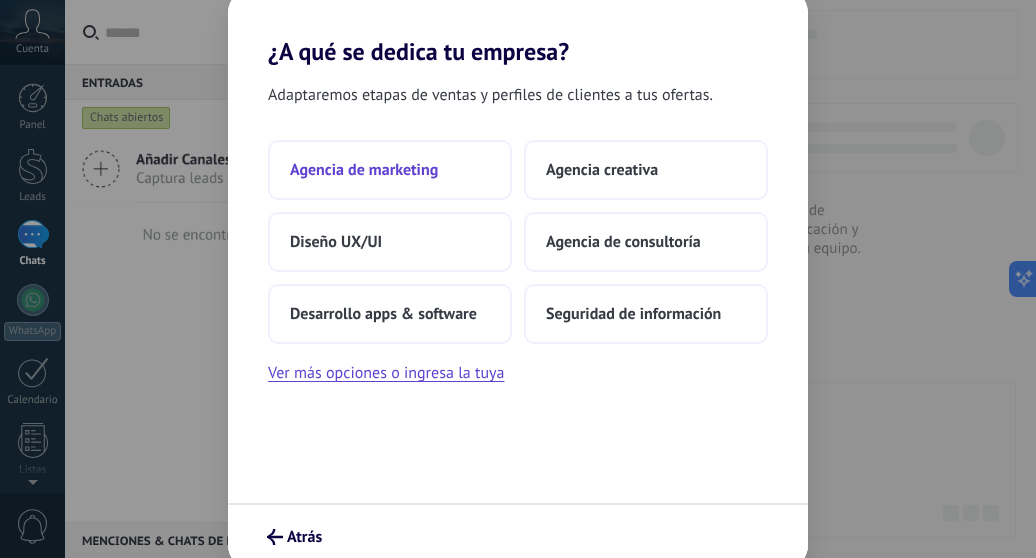 click on "Agencia de marketing" at bounding box center (364, 170) 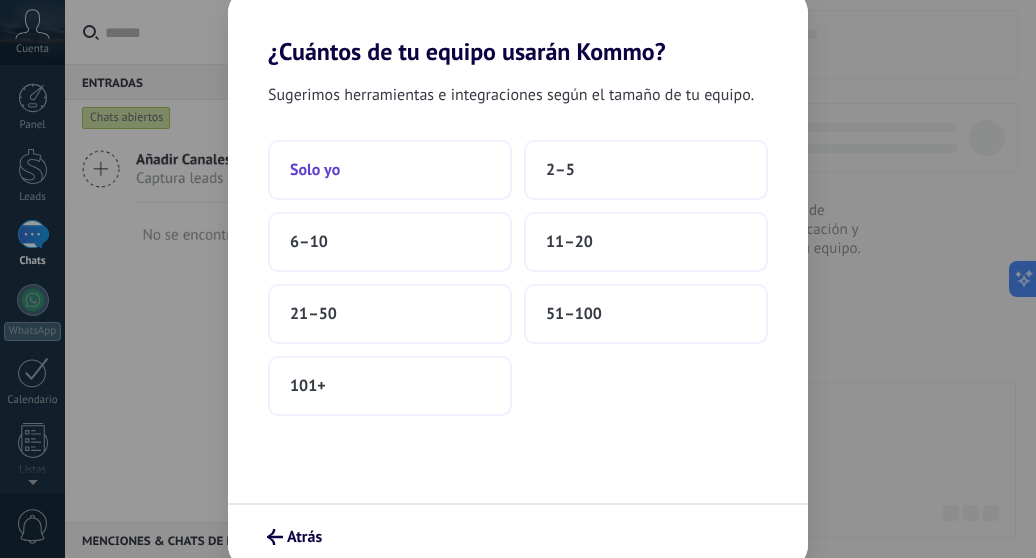 click on "Solo yo" at bounding box center [390, 170] 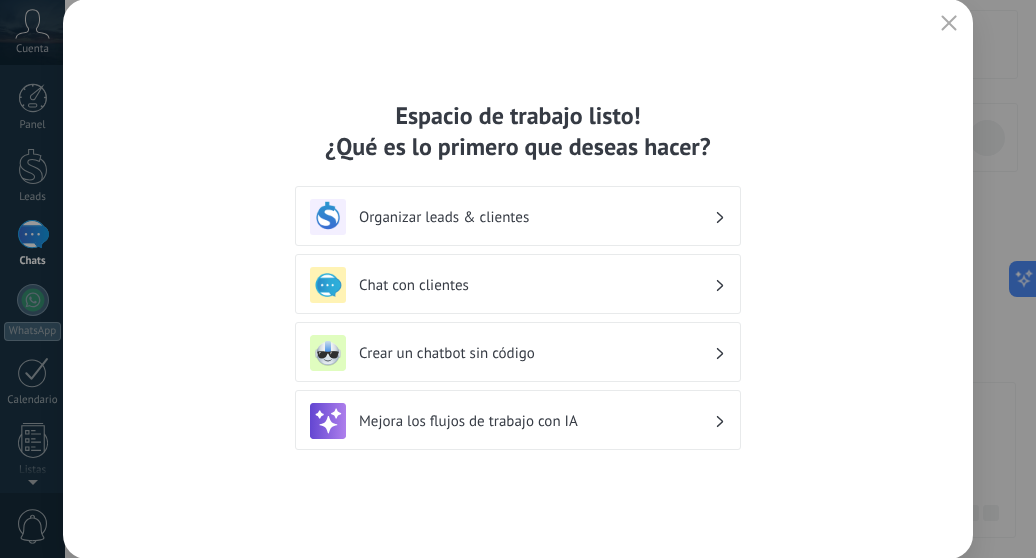 click 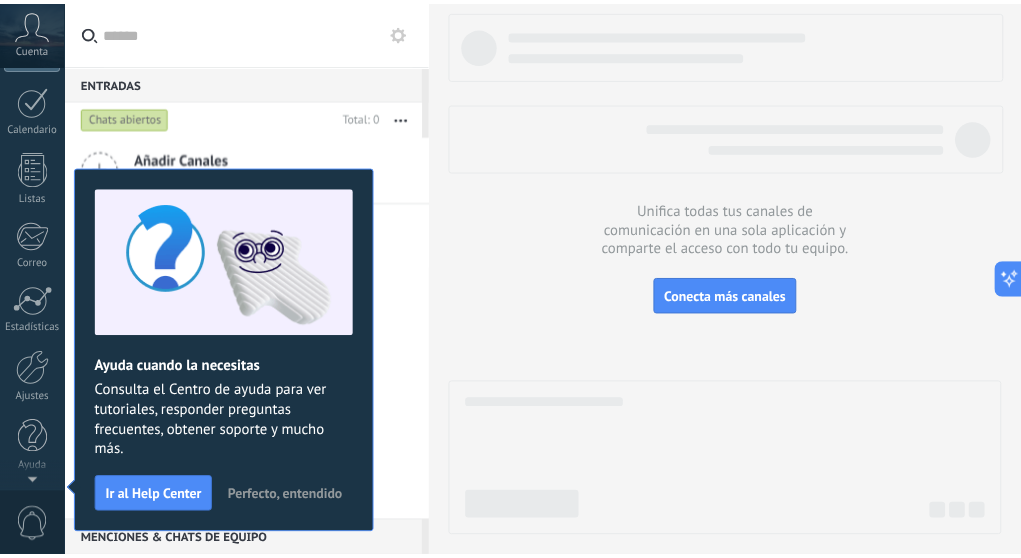 scroll, scrollTop: 0, scrollLeft: 0, axis: both 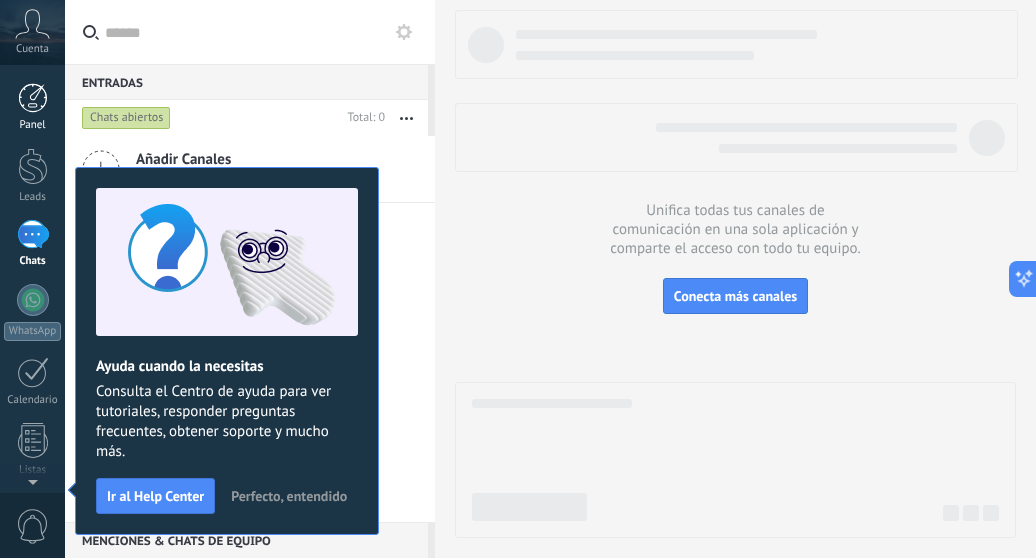 click at bounding box center [33, 98] 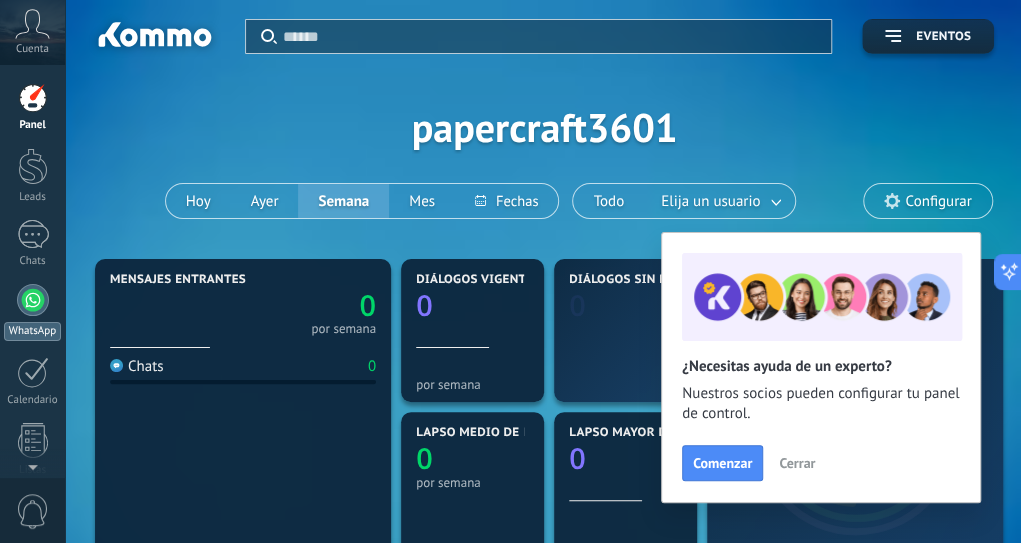 click at bounding box center [33, 300] 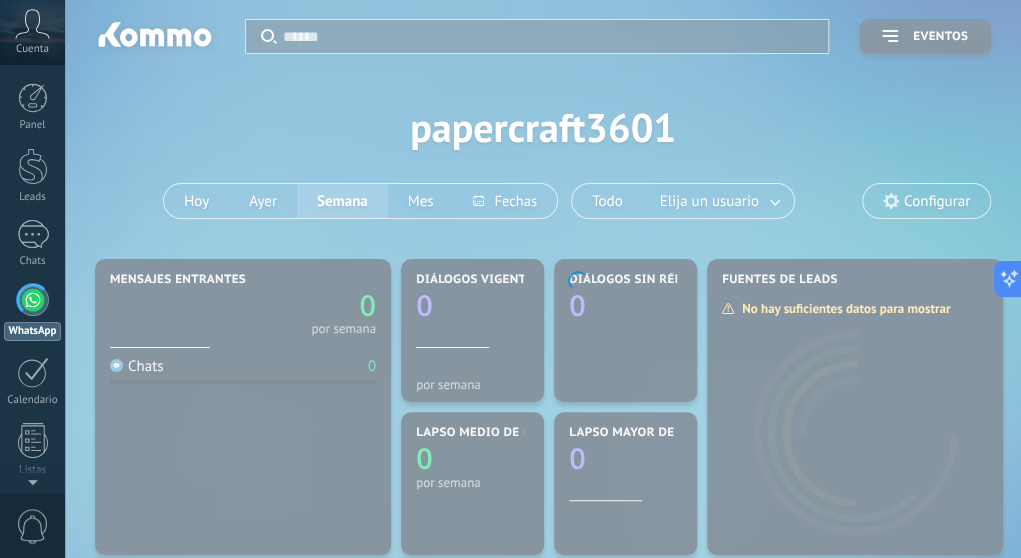 scroll, scrollTop: 57, scrollLeft: 0, axis: vertical 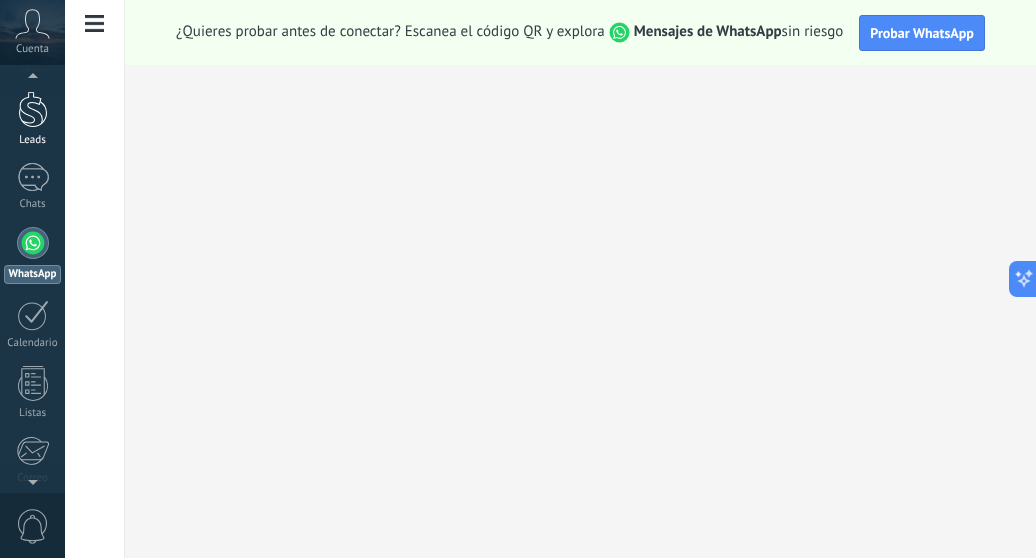 click at bounding box center (33, 109) 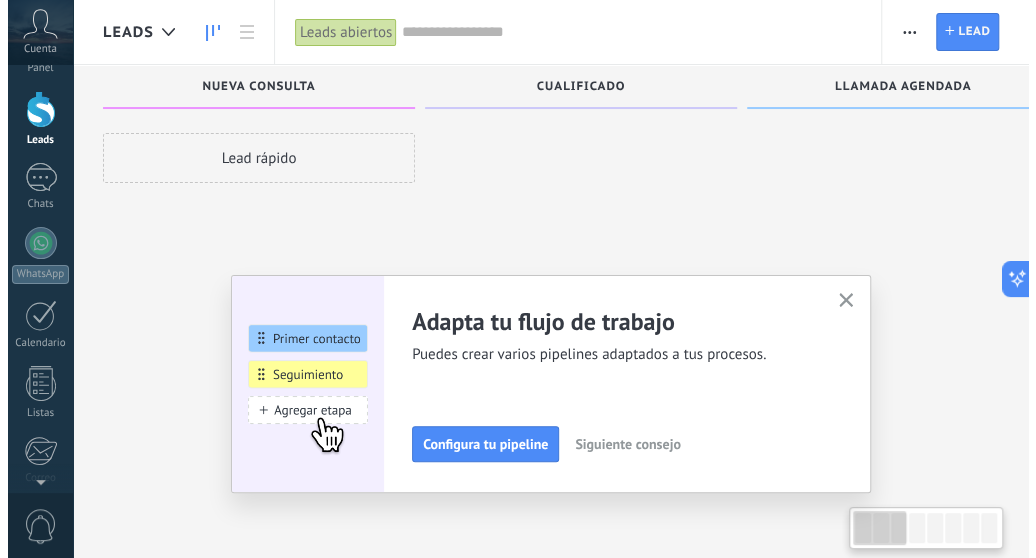 scroll, scrollTop: 0, scrollLeft: 0, axis: both 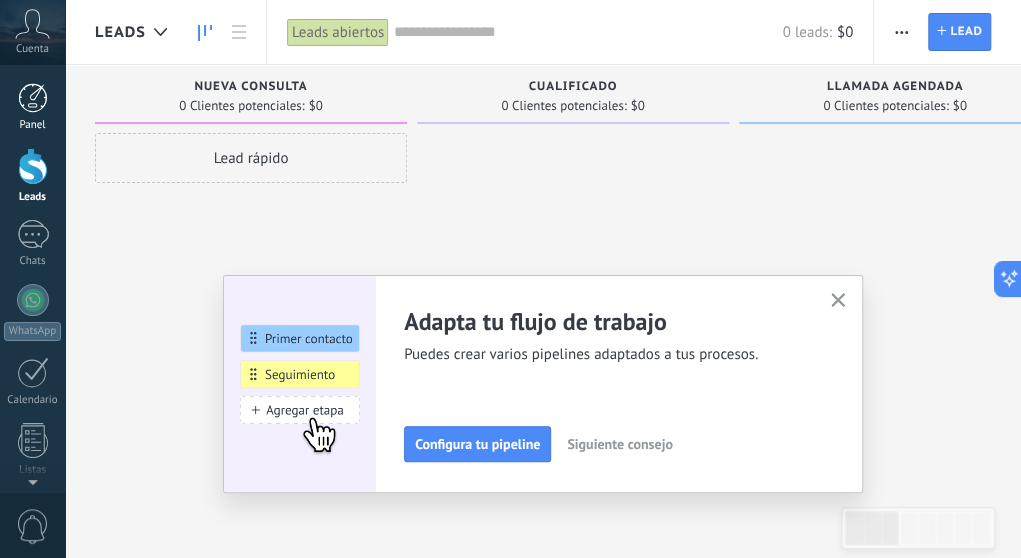 click at bounding box center [33, 98] 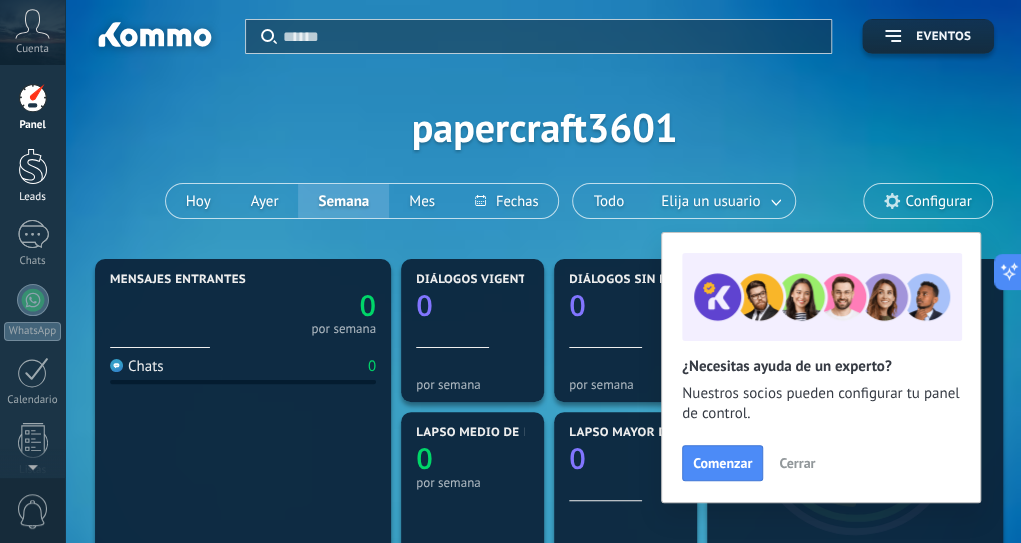 click at bounding box center (33, 166) 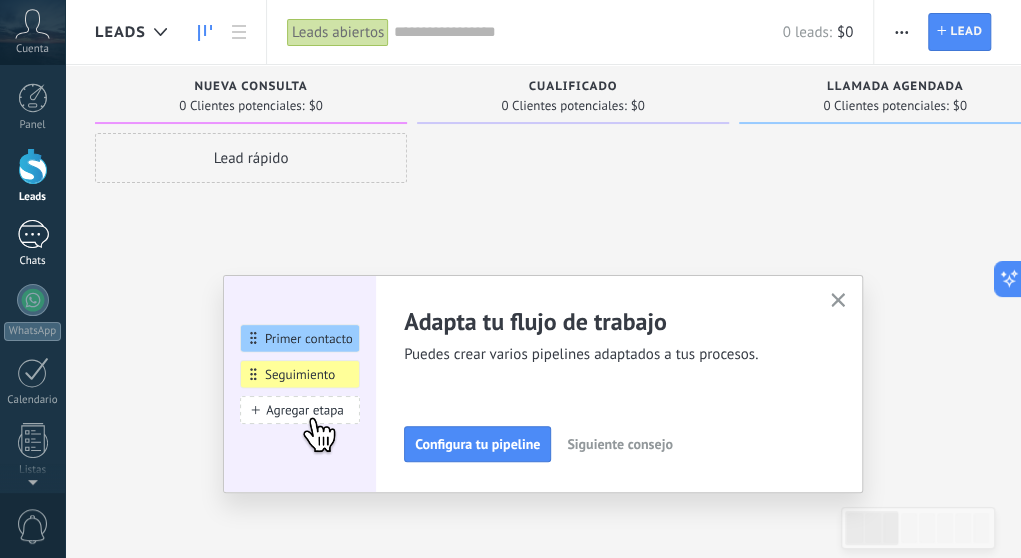 click at bounding box center (33, 234) 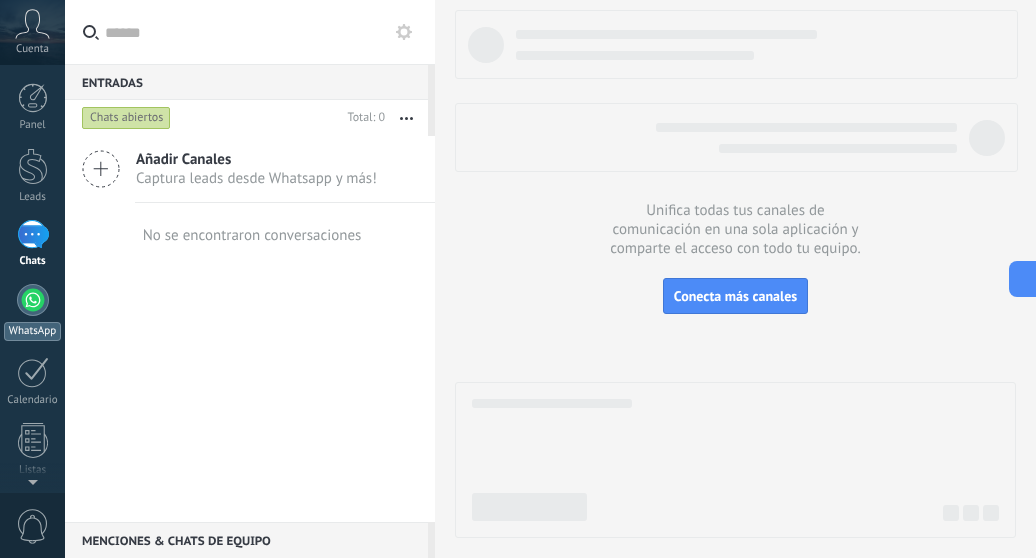 click at bounding box center (33, 300) 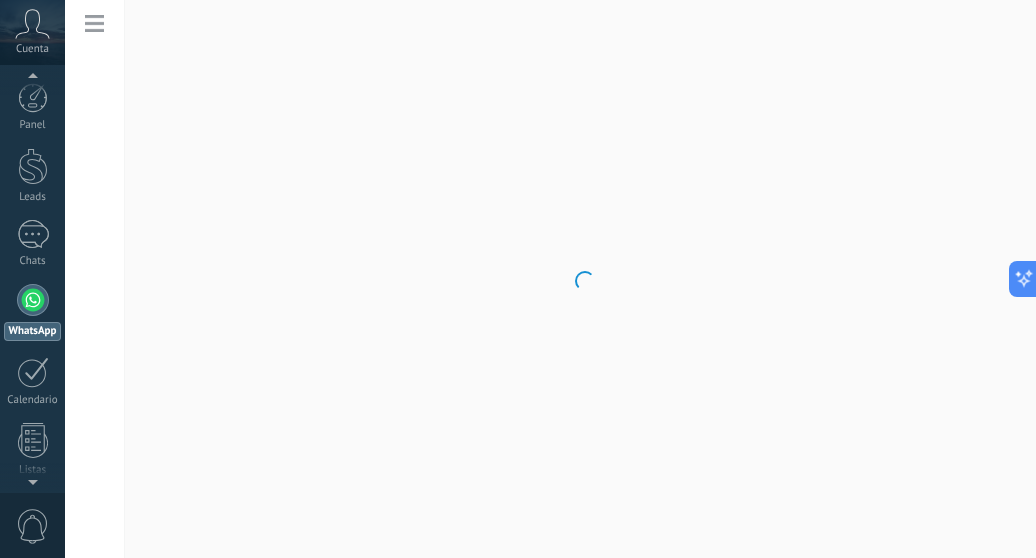 scroll, scrollTop: 57, scrollLeft: 0, axis: vertical 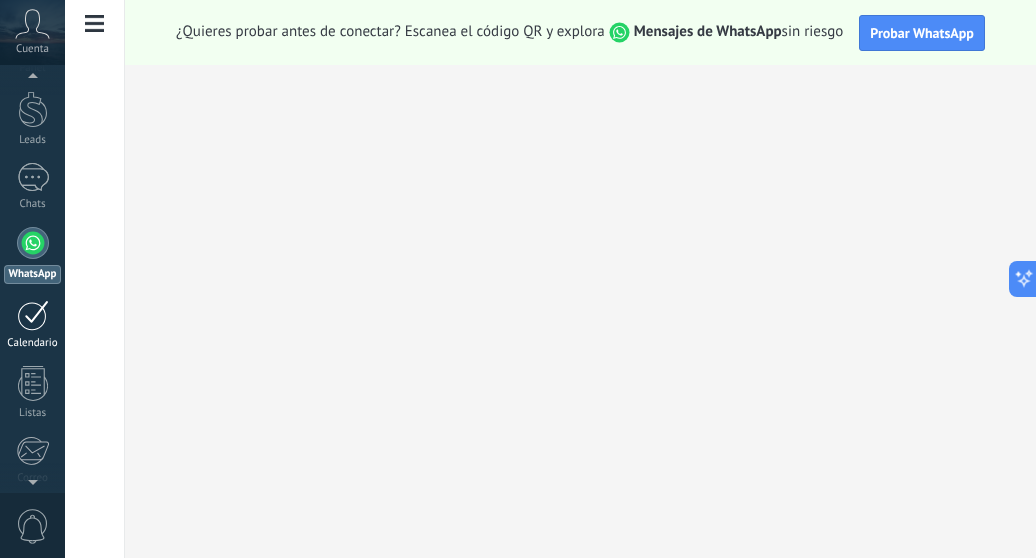 click on "Calendario" at bounding box center (32, 325) 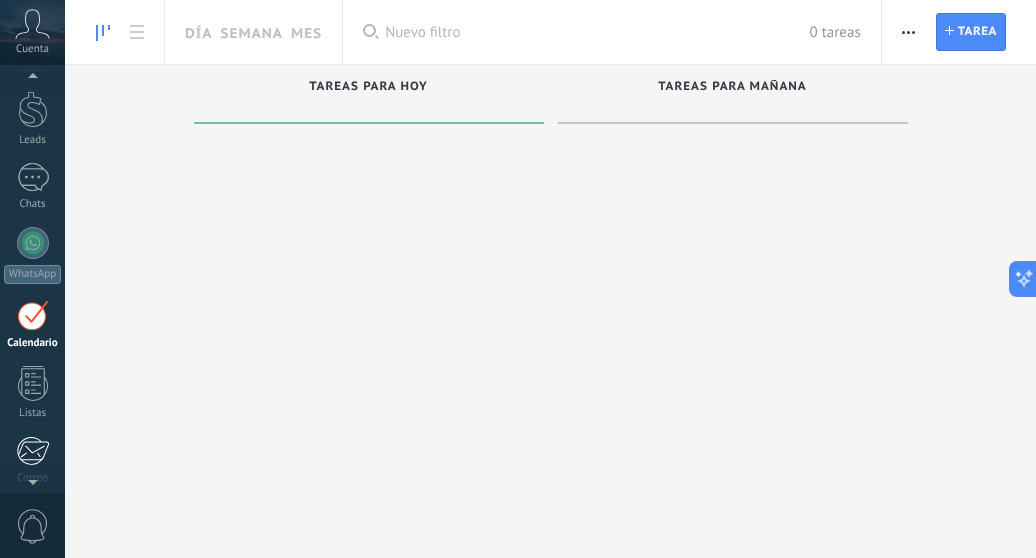 scroll, scrollTop: 129, scrollLeft: 0, axis: vertical 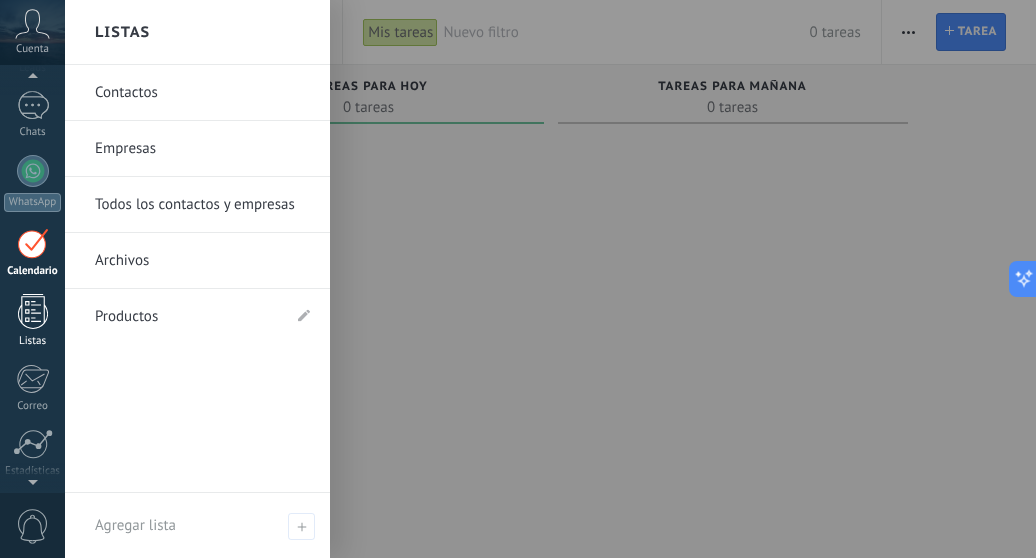 click at bounding box center (33, 311) 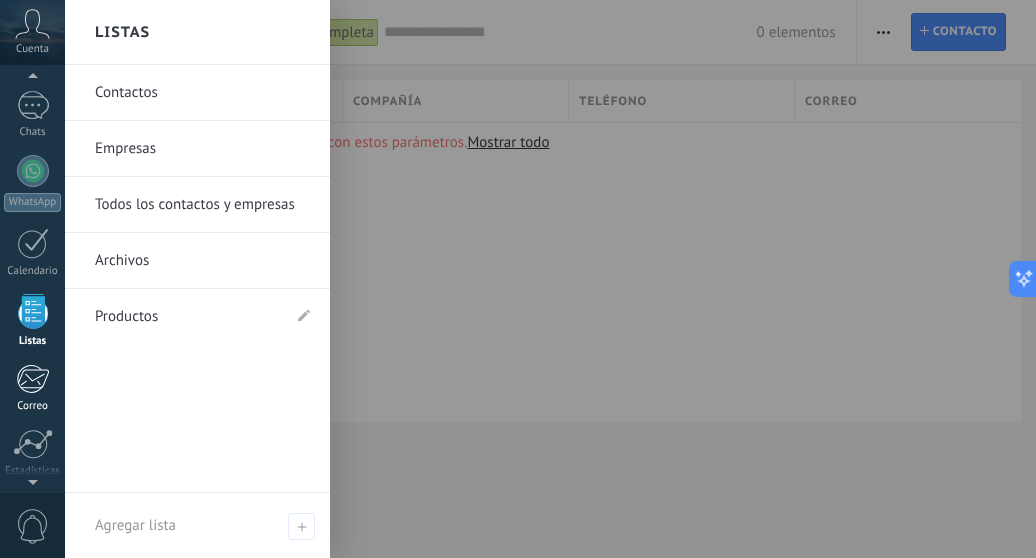 click at bounding box center [32, 379] 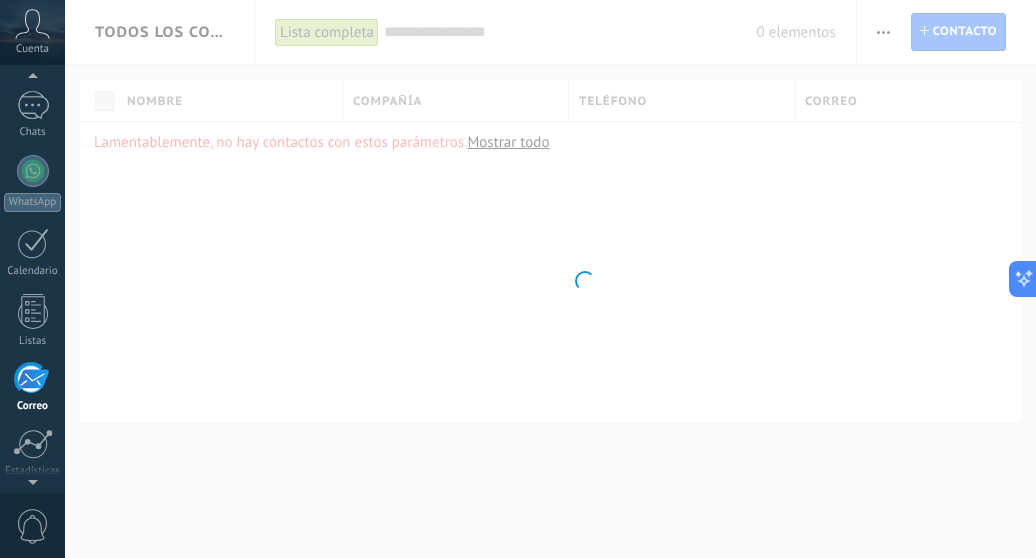 scroll, scrollTop: 265, scrollLeft: 0, axis: vertical 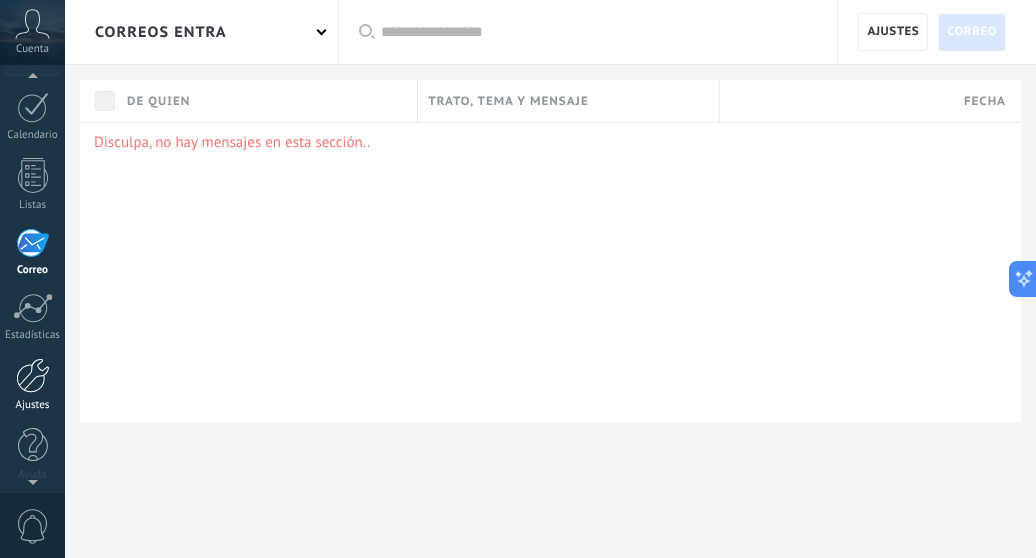 click at bounding box center [33, 375] 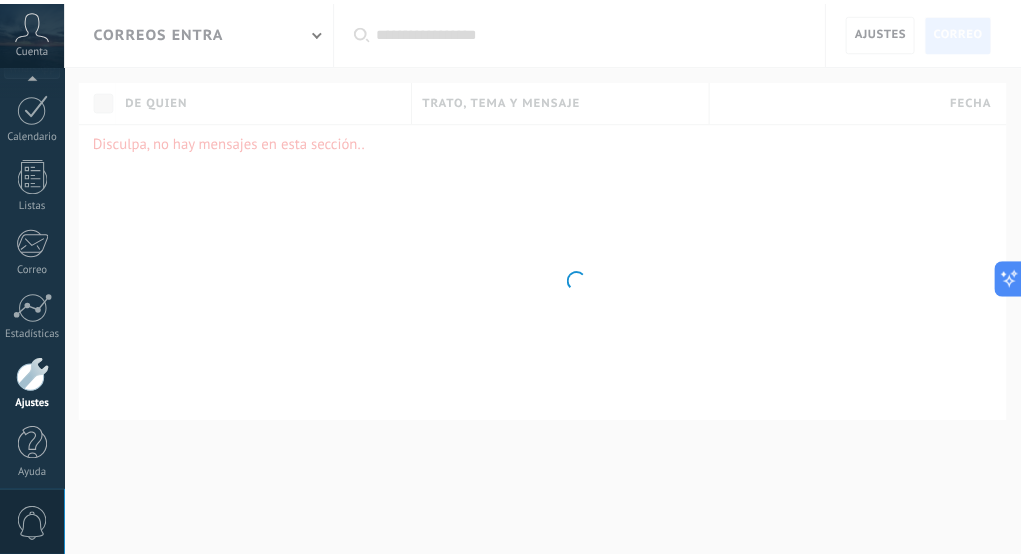 scroll, scrollTop: 272, scrollLeft: 0, axis: vertical 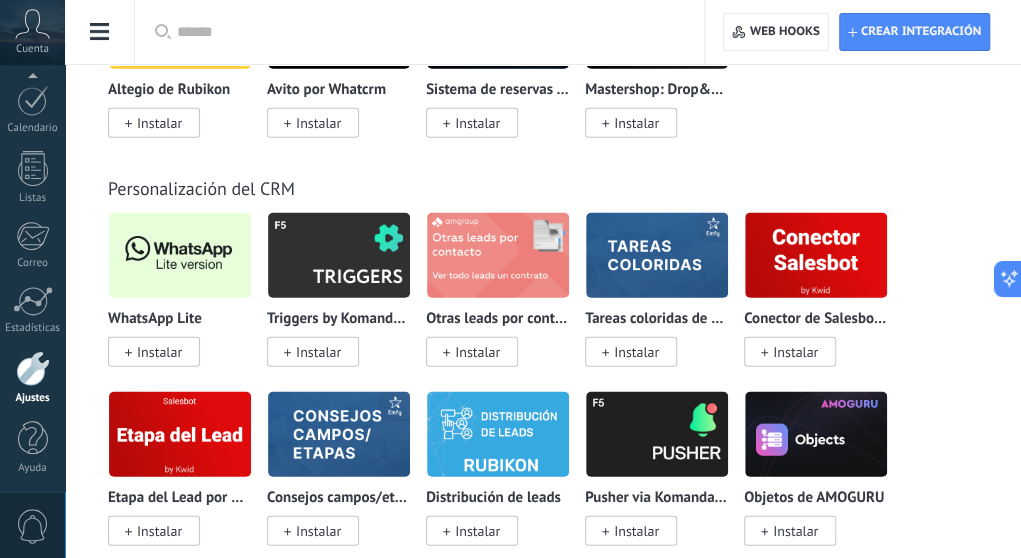 click on "Instalar" at bounding box center (159, 352) 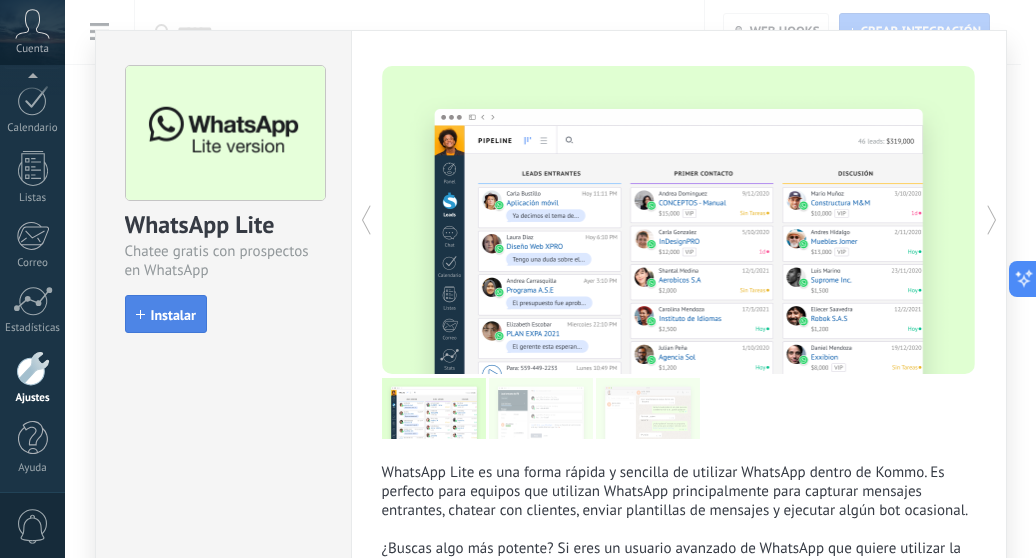 click on "Instalar" at bounding box center (173, 315) 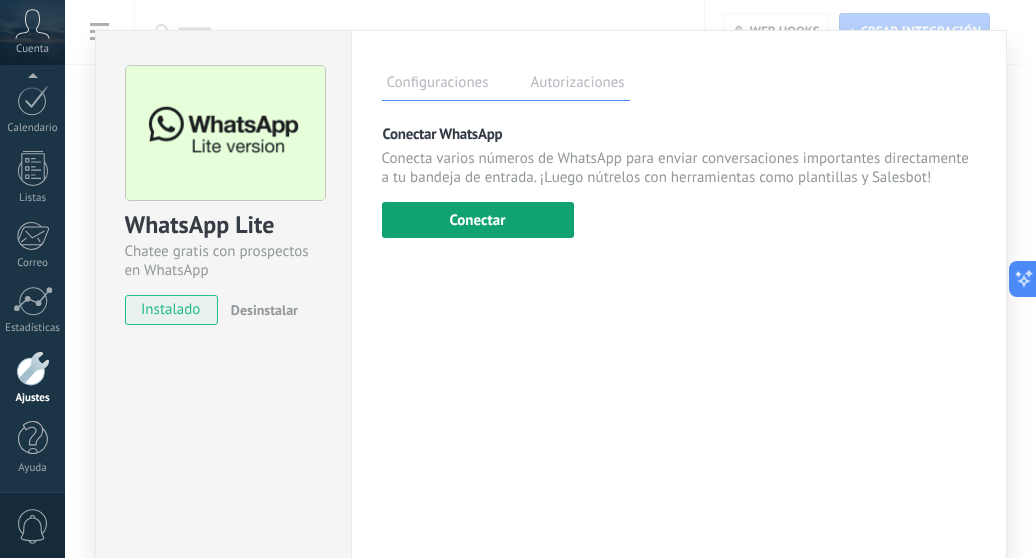 click on "Conectar" at bounding box center (478, 220) 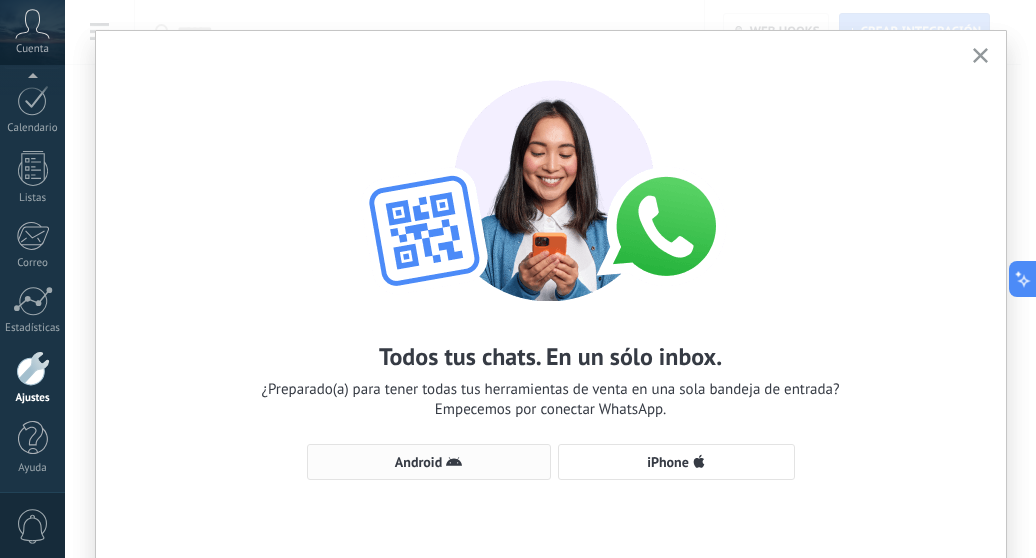 click on "Android" at bounding box center [429, 462] 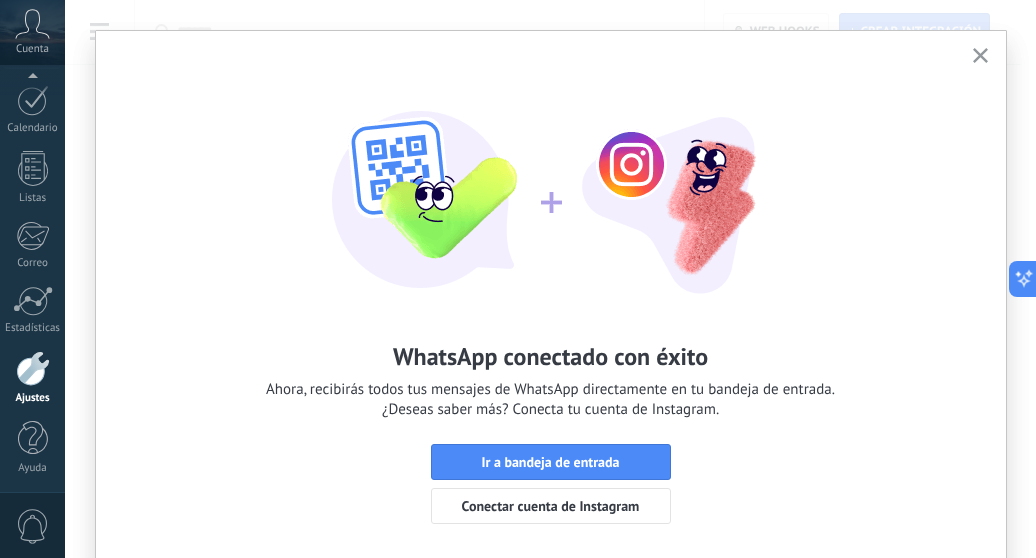 click at bounding box center [33, 368] 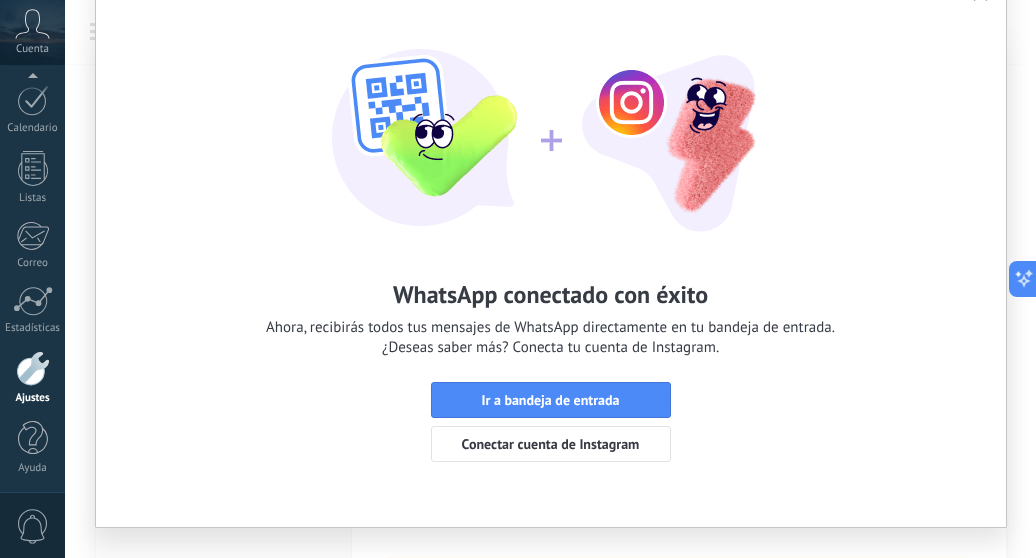 scroll, scrollTop: 0, scrollLeft: 0, axis: both 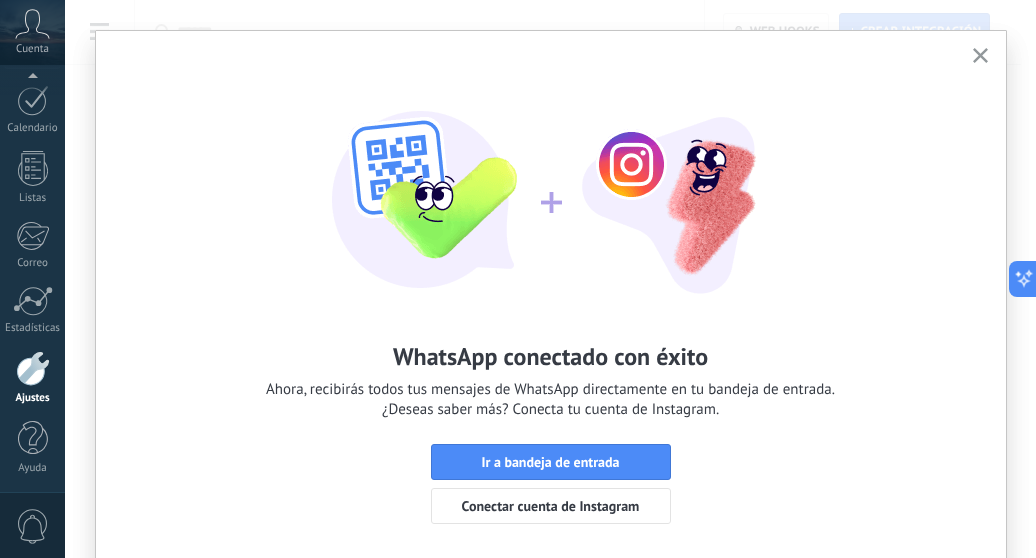 click 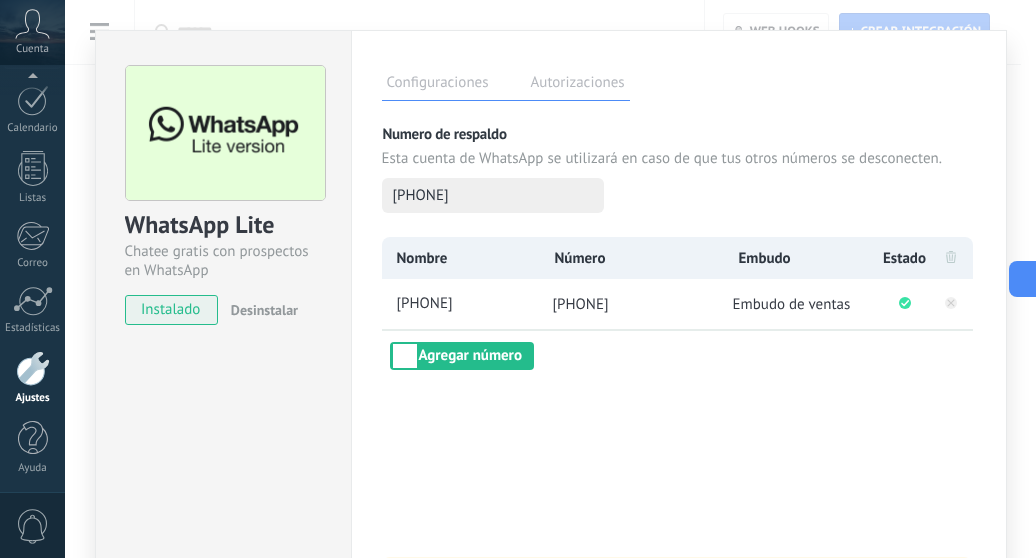 click at bounding box center (33, 368) 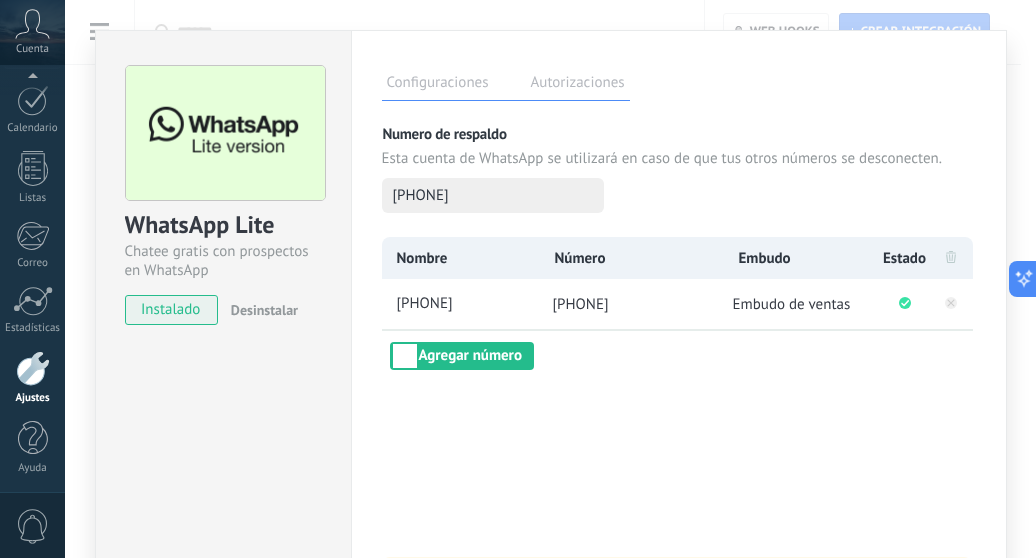 click on "Configuraciones Autorizaciones Esta pestaña registra a los usuarios que han concedido acceso a las integración a esta cuenta. Si deseas remover la posibilidad que un usuario pueda enviar solicitudes a la cuenta en nombre de esta integración, puedes revocar el acceso. Si el acceso a todos los usuarios es revocado, la integración dejará de funcionar. Esta aplicacion está instalada, pero nadie le ha dado acceso aun. Más de 2 mil millones de personas utilizan activamente WhatsApp para conectarse con amigos, familiares y empresas. Esta integración agrega el chat más popular a tu arsenal de comunicación: captura automáticamente leads desde los mensajes entrantes, comparte el acceso al chat con todo tu equipo y potencia todo con las herramientas integradas de Kommo, como el botón de compromiso y Salesbot. más _: Guardar Numero de respaldo Esta cuenta de WhatsApp se utilizará en caso de que tus otros números se desconecten. [PHONE] Nombre Número Embudo Estado [PHONE] [PHONE]" at bounding box center (679, 327) 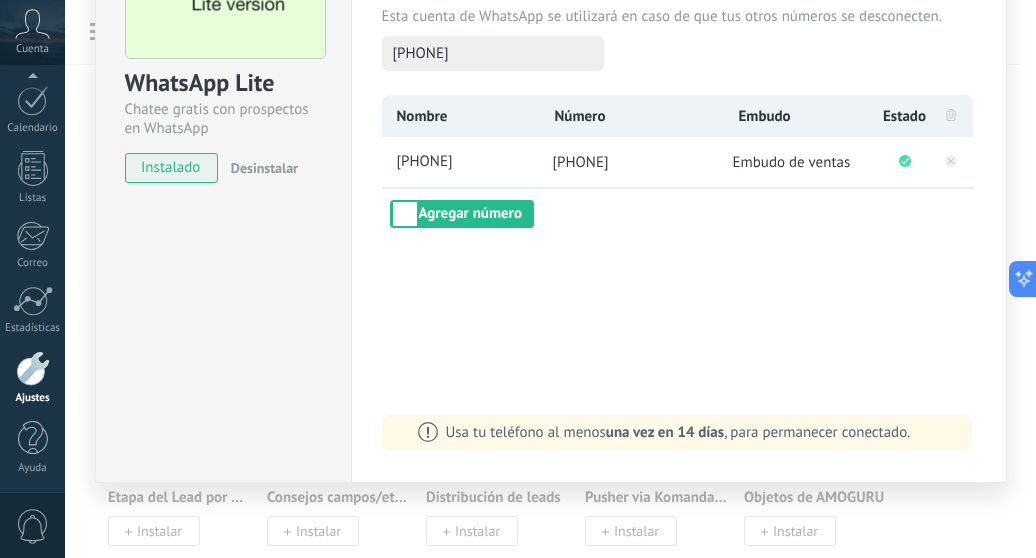 scroll, scrollTop: 0, scrollLeft: 0, axis: both 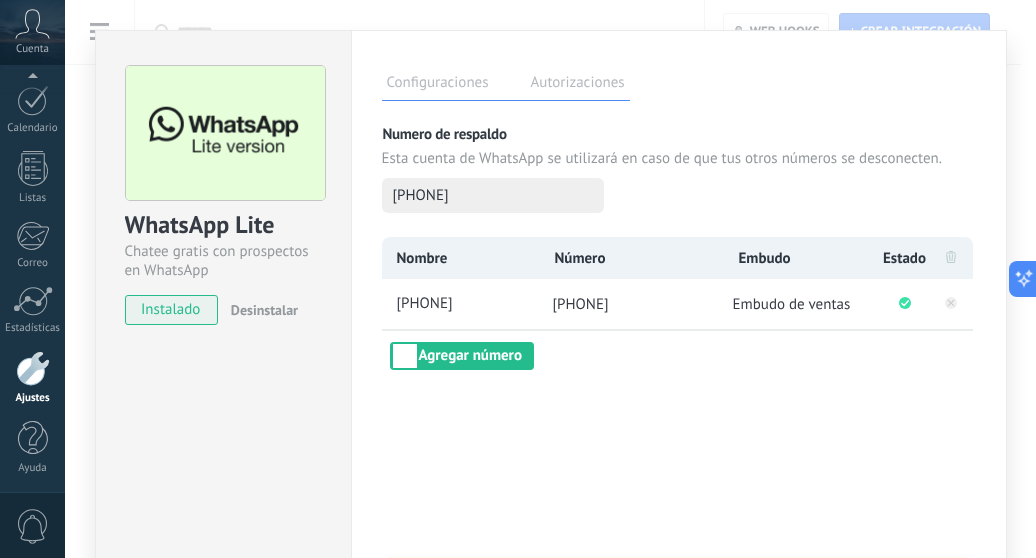 click on "WhatsApp Lite Chatee gratis con prospectos en WhatsApp instalado Desinstalar Configuraciones Autorizaciones Esta pestaña registra a los usuarios que han concedido acceso a las integración a esta cuenta. Si deseas remover la posibilidad que un usuario pueda enviar solicitudes a la cuenta en nombre de esta integración, puedes revocar el acceso. Si el acceso a todos los usuarios es revocado, la integración dejará de funcionar. Esta aplicacion está instalada, pero nadie le ha dado acceso aun. Más de 2 mil millones de personas utilizan activamente WhatsApp para conectarse con amigos, familiares y empresas. Esta integración agrega el chat más popular a tu arsenal de comunicación: captura automáticamente leads desde los mensajes entrantes, comparte el acceso al chat con todo tu equipo y potencia todo con las herramientas integradas de Kommo, como el botón de compromiso y Salesbot. más _:  Guardar Numero de respaldo Esta cuenta de WhatsApp se utilizará en caso de que tus otros números se desconecten." at bounding box center (550, 279) 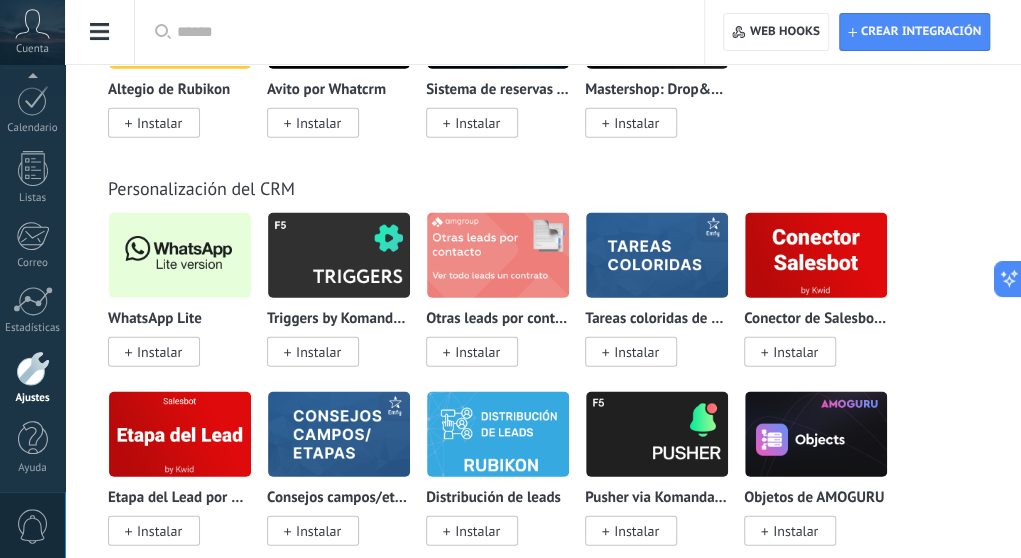click at bounding box center [100, 32] 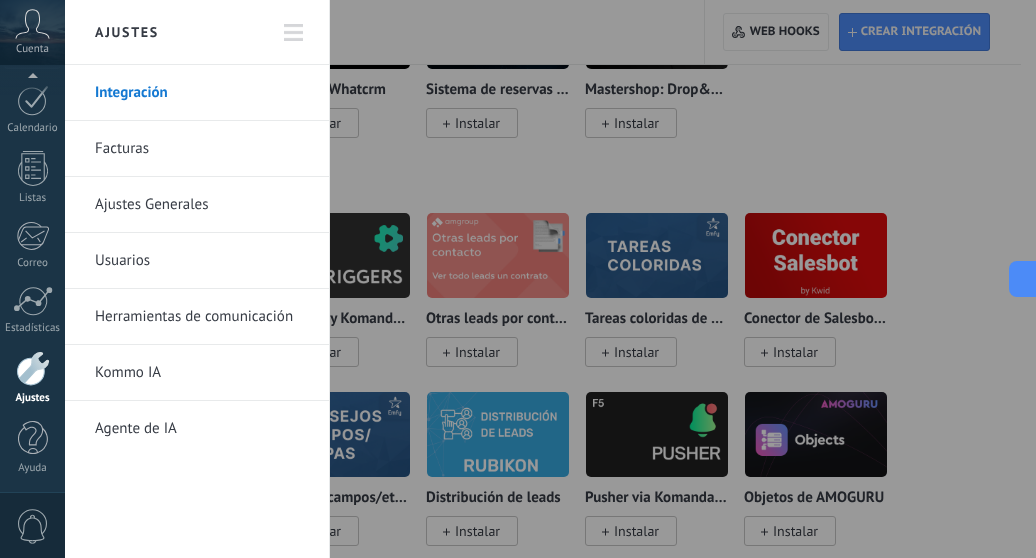 click on "Herramientas de comunicación" at bounding box center (202, 317) 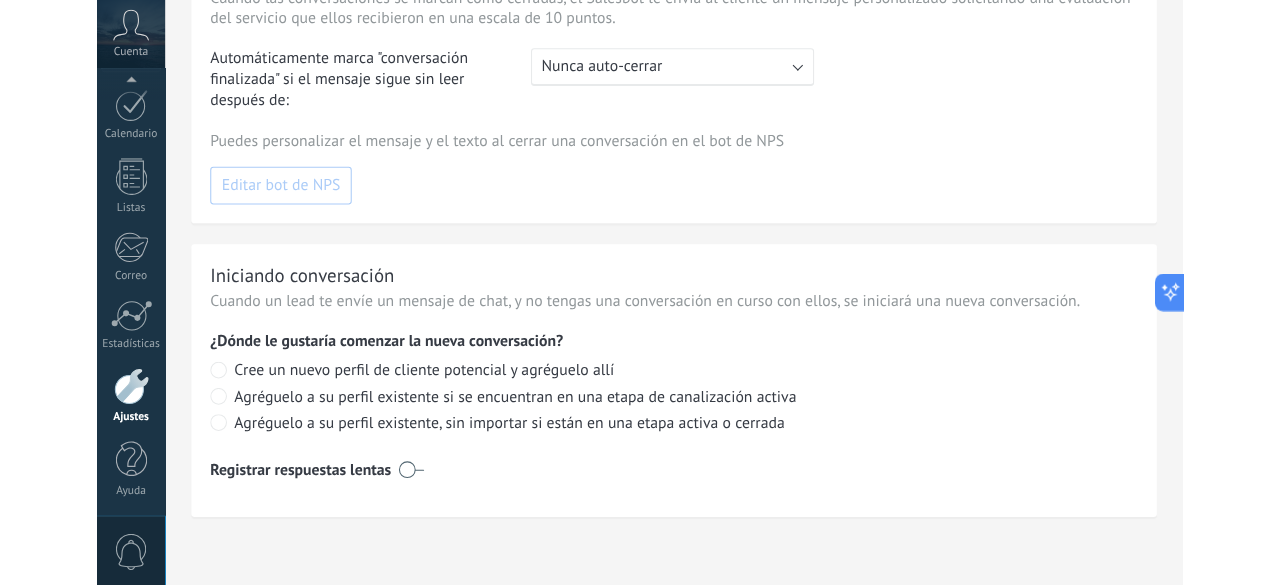 scroll, scrollTop: 0, scrollLeft: 0, axis: both 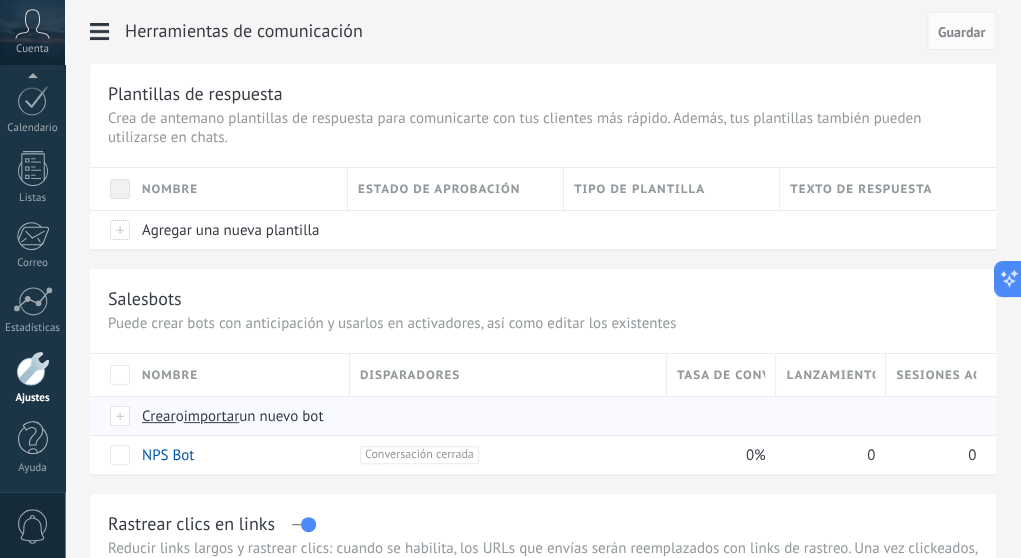 click on "importar" at bounding box center [212, 416] 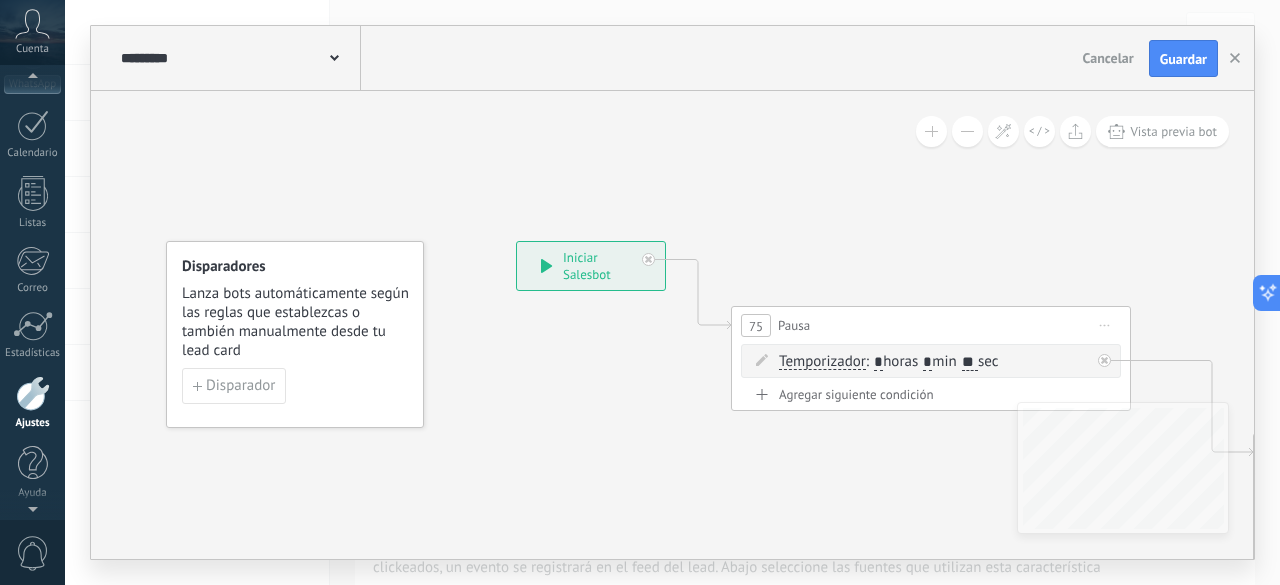 scroll, scrollTop: 245, scrollLeft: 0, axis: vertical 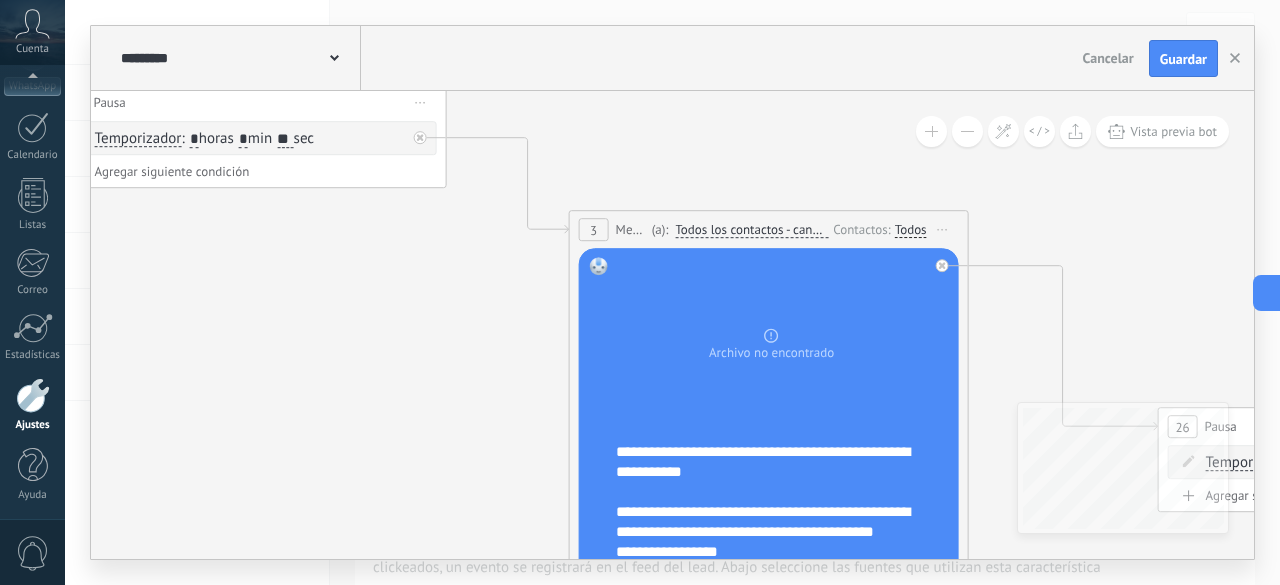 click on "**" at bounding box center [285, 140] 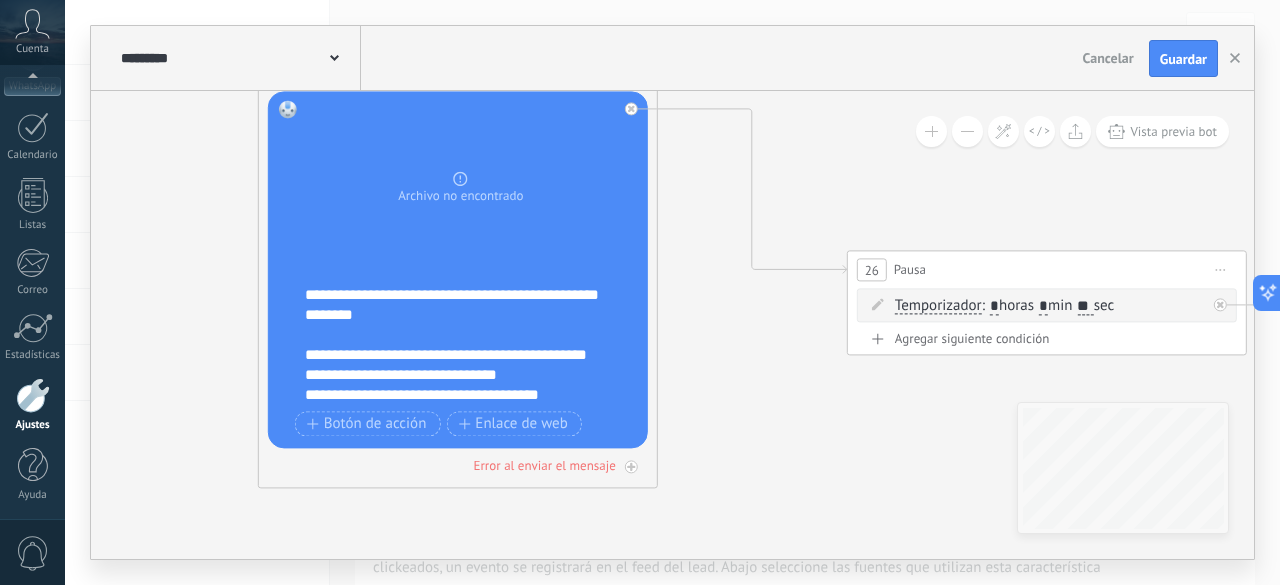 scroll, scrollTop: 0, scrollLeft: 0, axis: both 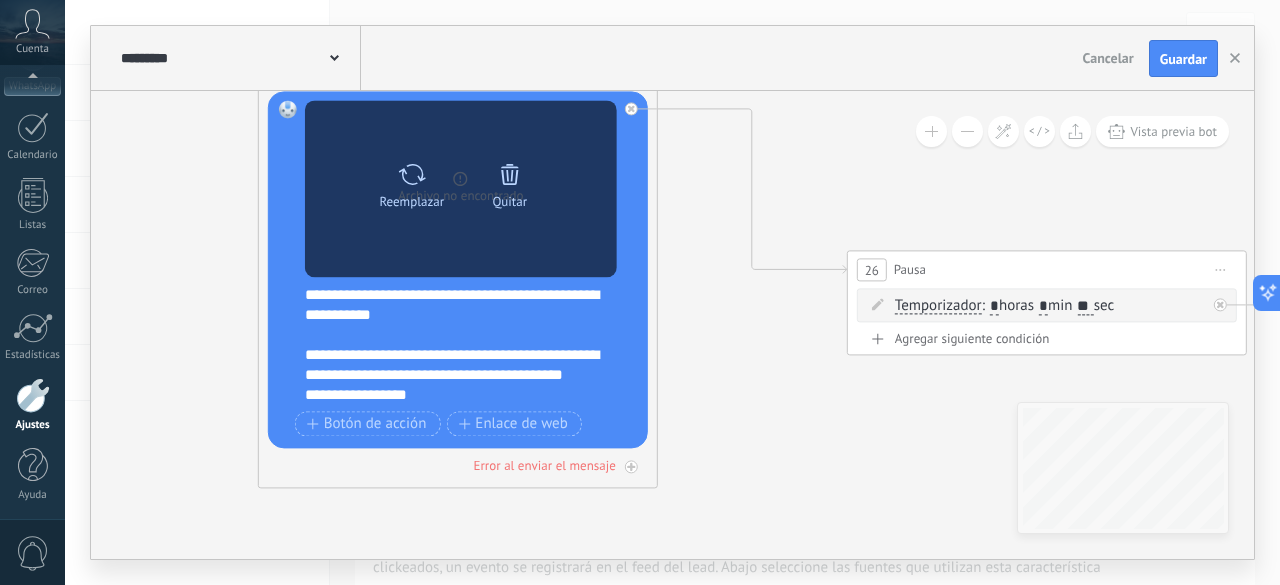 click 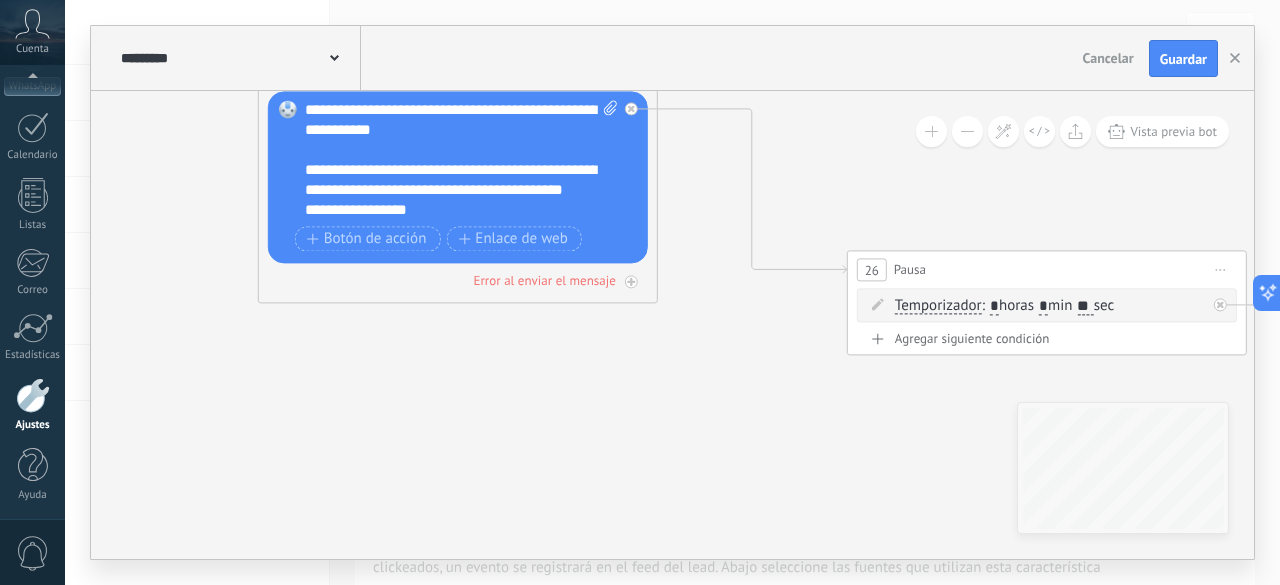 click 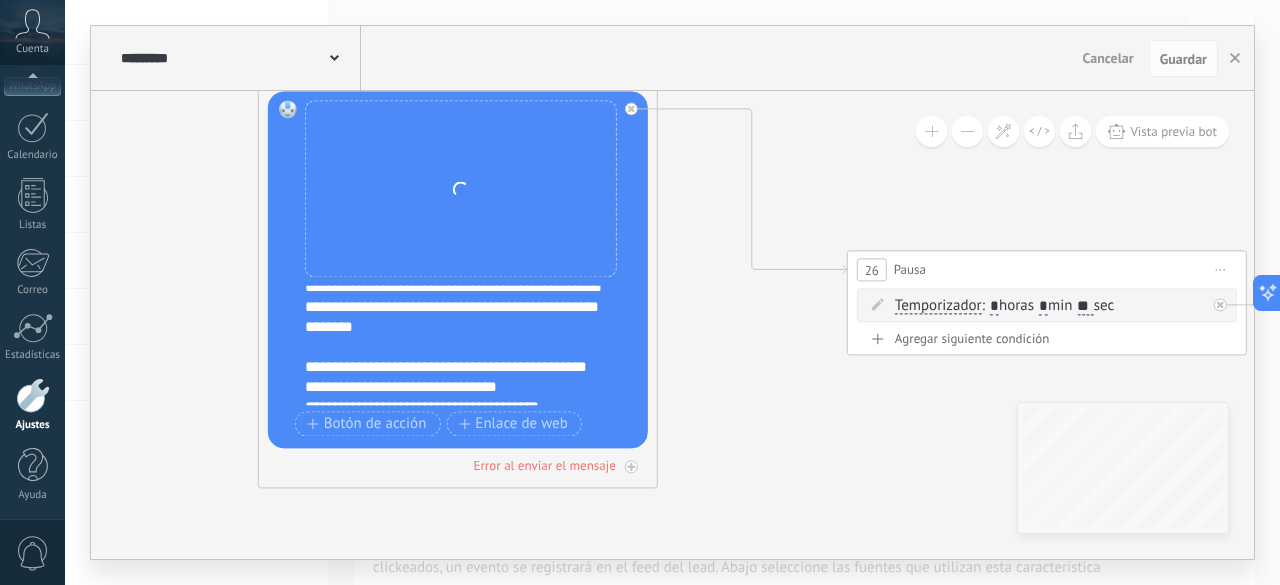 scroll, scrollTop: 300, scrollLeft: 0, axis: vertical 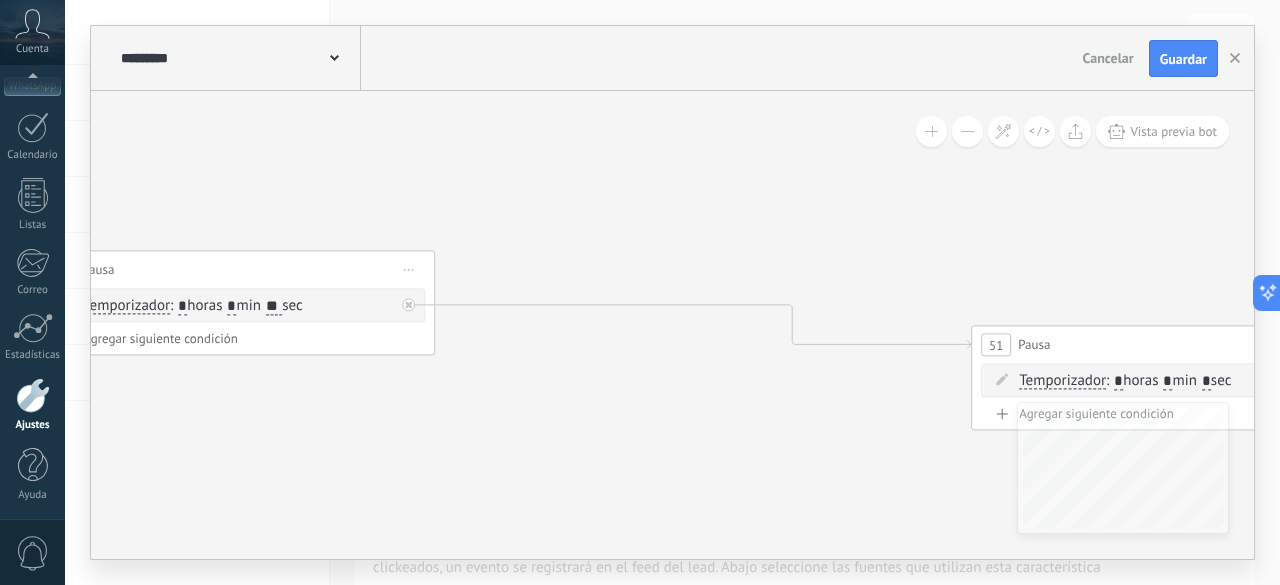 click on "**" at bounding box center (274, 307) 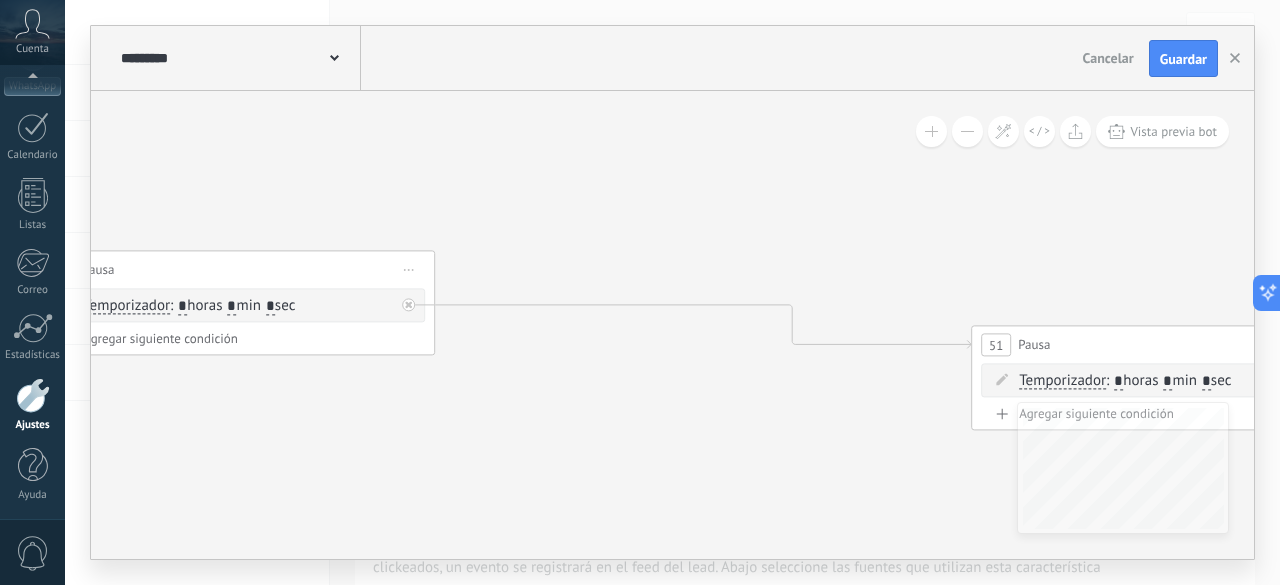 type on "**" 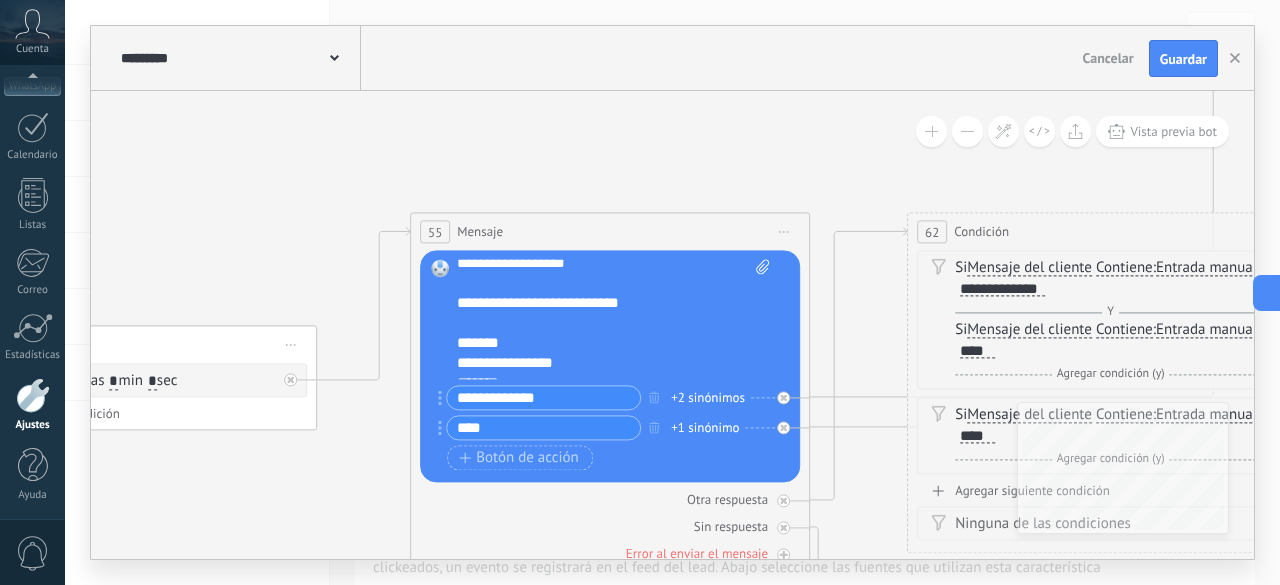 scroll, scrollTop: 220, scrollLeft: 0, axis: vertical 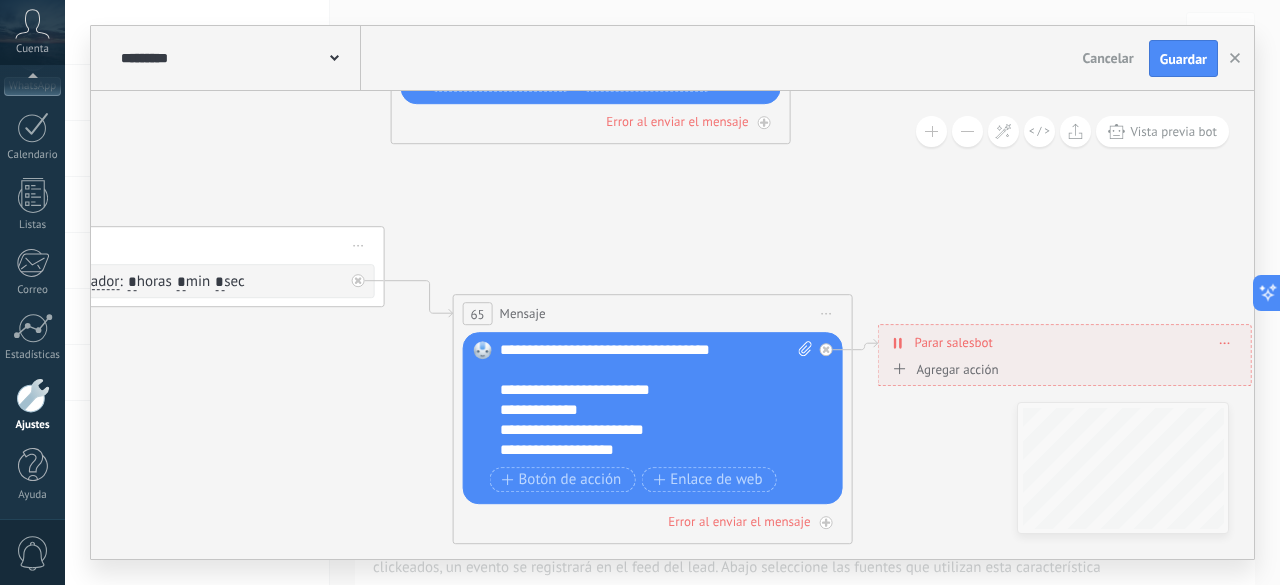 click on "**********" at bounding box center (657, 402) 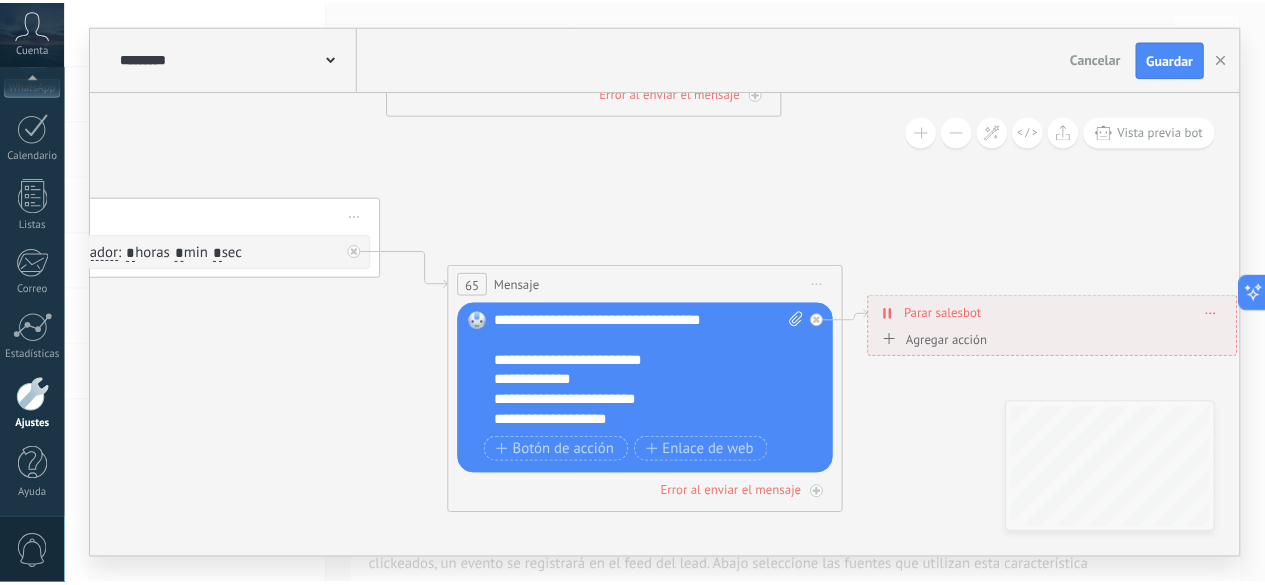 scroll, scrollTop: 140, scrollLeft: 0, axis: vertical 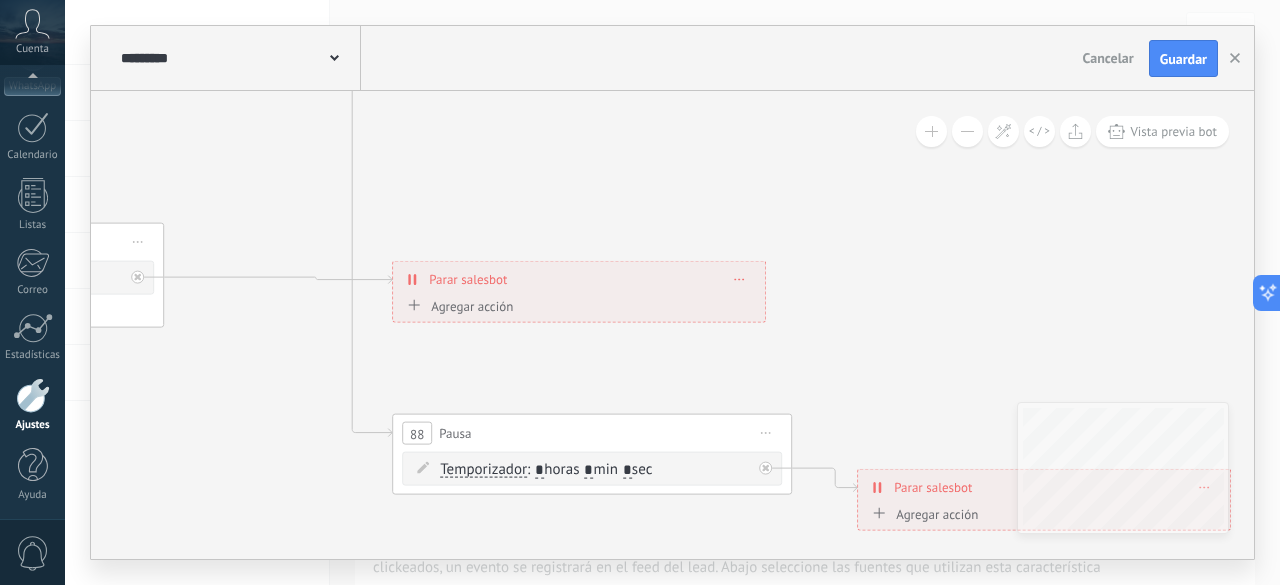 click on "*" at bounding box center (539, 470) 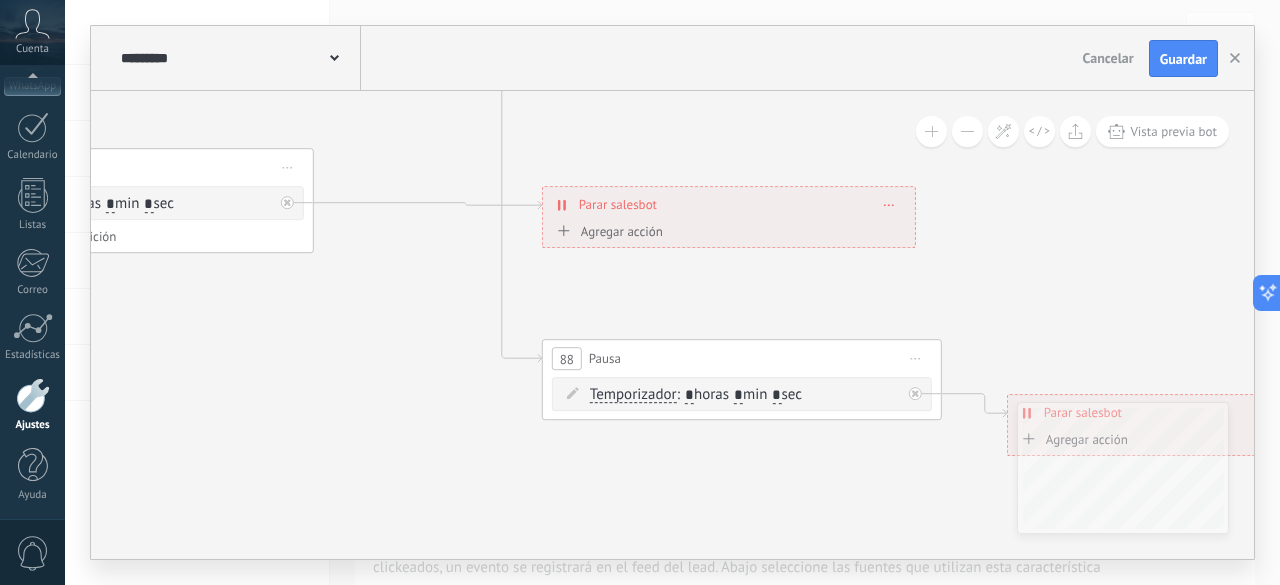 click on "*" at bounding box center [689, 396] 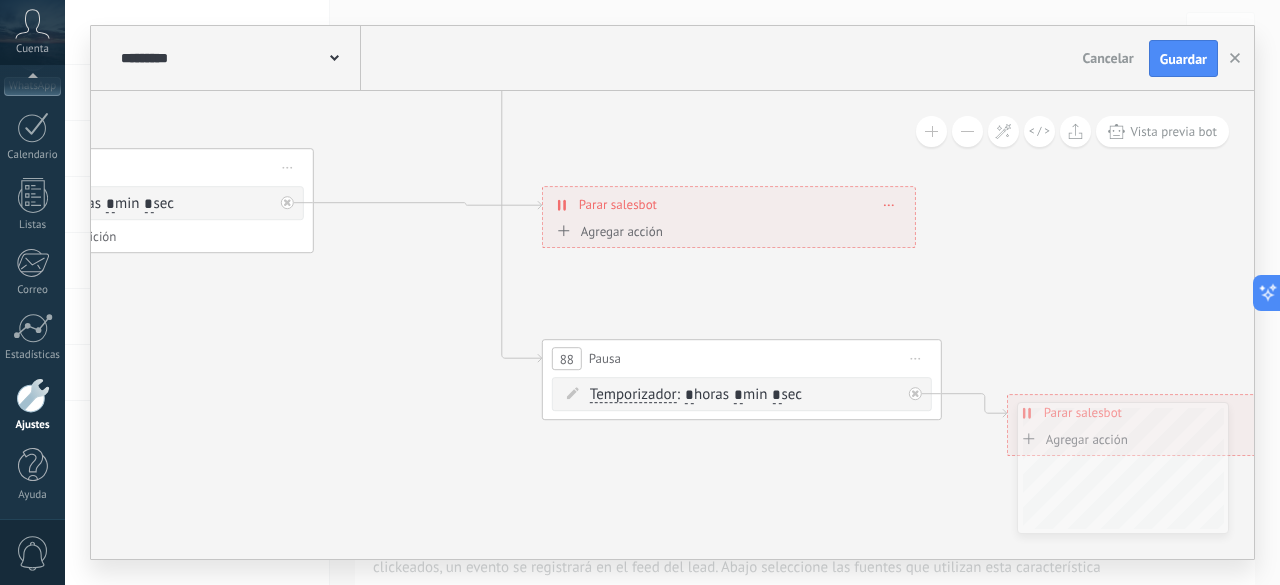 type on "*" 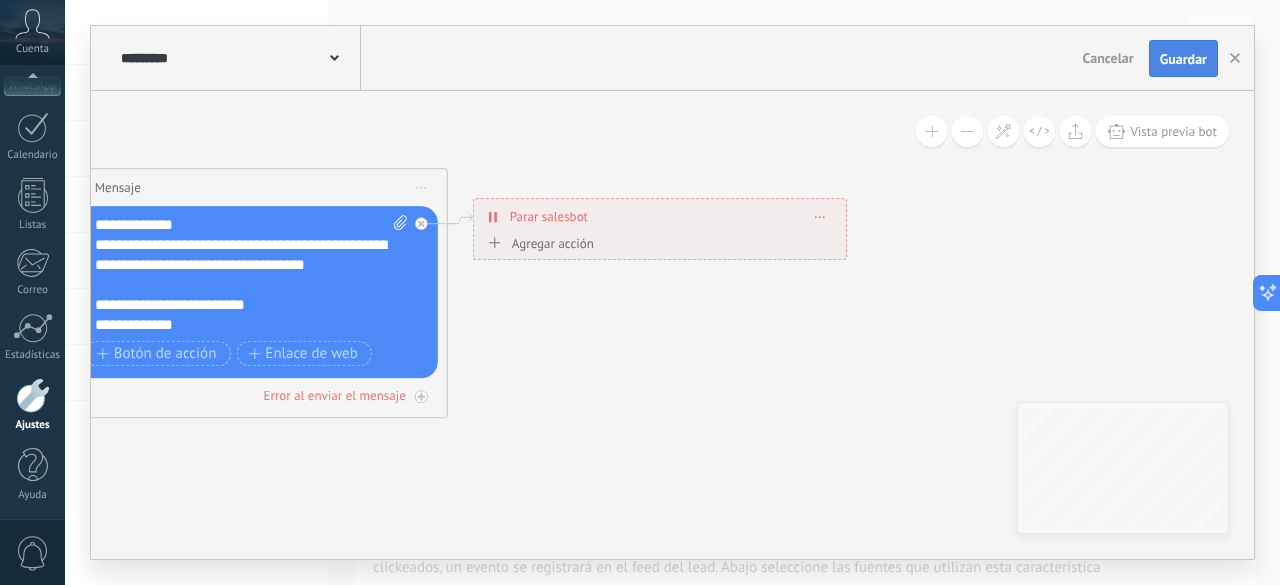 click on "Guardar" at bounding box center [1183, 59] 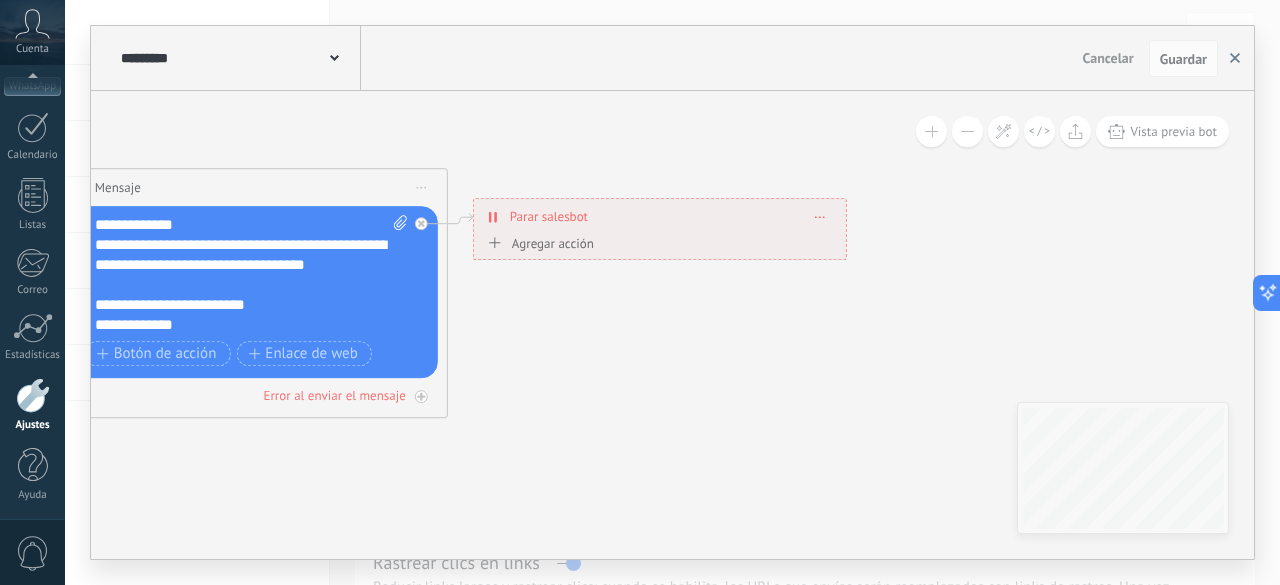 click 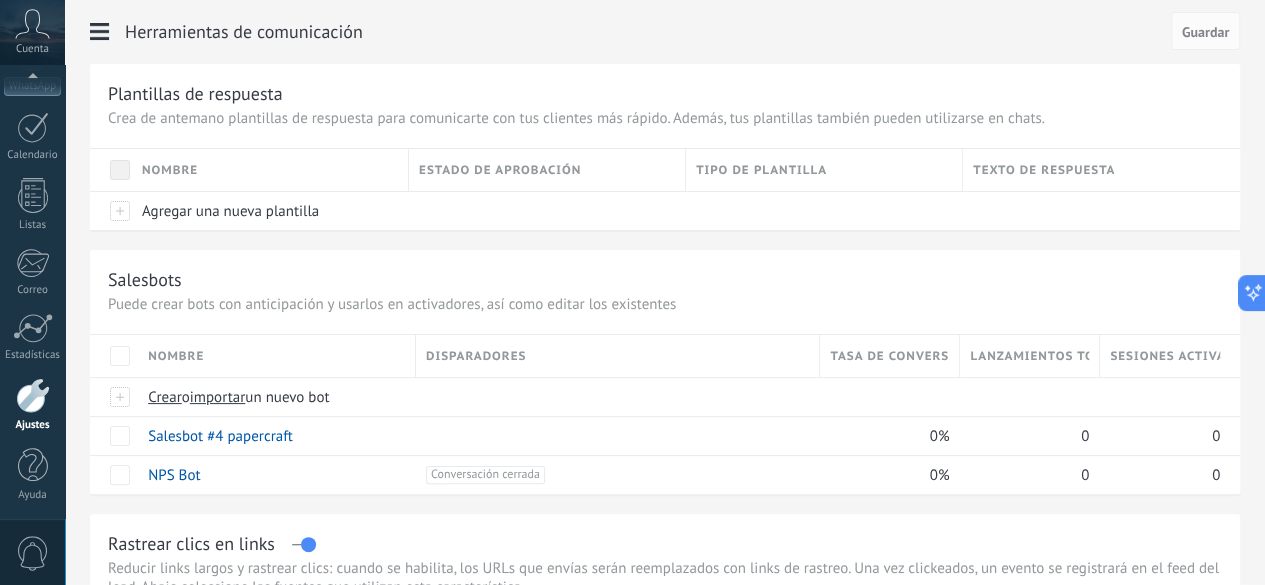 click on "Integración" at bounding box center (-116, 93) 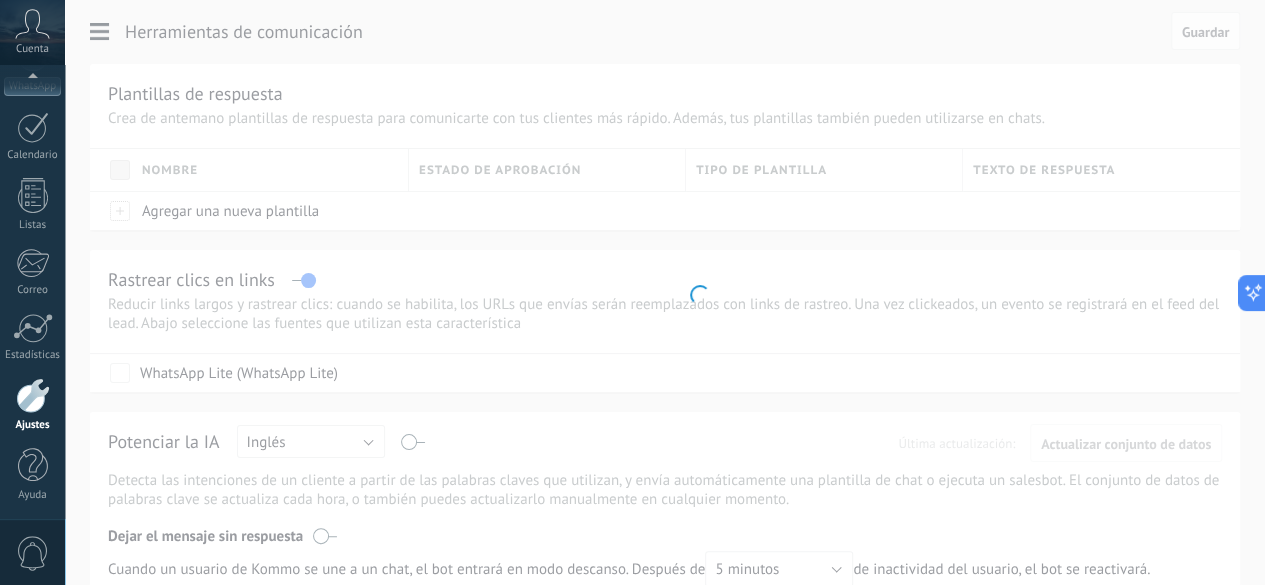 click on ".abccls-1,.abccls-2{fill-rule:evenodd}.abccls-2{fill:#fff} .abfcls-1{fill:none}.abfcls-2{fill:#fff} .abncls-1{isolation:isolate}.abncls-2{opacity:.06}.abncls-2,.abncls-3,.abncls-6{mix-blend-mode:multiply}.abncls-3{opacity:.15}.abncls-4,.abncls-8{fill:#fff}.abncls-5{fill:url(#abnlinear-gradient)}.abncls-6{opacity:.04}.abncls-7{fill:url(#abnlinear-gradient-2)}.abncls-8{fill-rule:evenodd} .abqst0{fill:#ffa200} .abwcls-1{fill:#252525} .cls-1{isolation:isolate} .acicls-1{fill:none} .aclcls-1{fill:#232323} .acnst0{display:none} .addcls-1,.addcls-2{fill:none;stroke-miterlimit:10}.addcls-1{stroke:#dfe0e5}.addcls-2{stroke:#a1a7ab} .adecls-1,.adecls-2{fill:none;stroke-miterlimit:10}.adecls-1{stroke:#dfe0e5}.adecls-2{stroke:#a1a7ab} .adqcls-1{fill:#8591a5;fill-rule:evenodd} .aeccls-1{fill:#5c9f37} .aeecls-1{fill:#f86161} .aejcls-1{fill:#8591a5;fill-rule:evenodd} .aekcls-1{fill-rule:evenodd} .aelcls-1{fill-rule:evenodd;fill:currentColor} .aemcls-1{fill-rule:evenodd;fill:currentColor} .aencls-2{fill:#f86161;opacity:.3}" at bounding box center [632, 292] 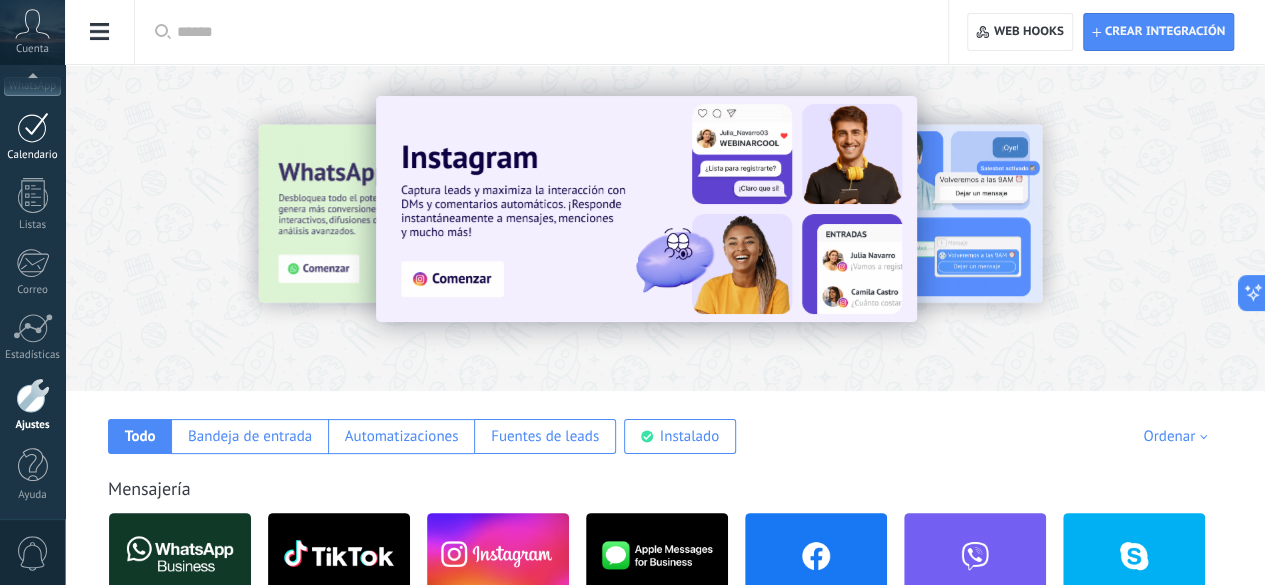 scroll, scrollTop: 0, scrollLeft: 0, axis: both 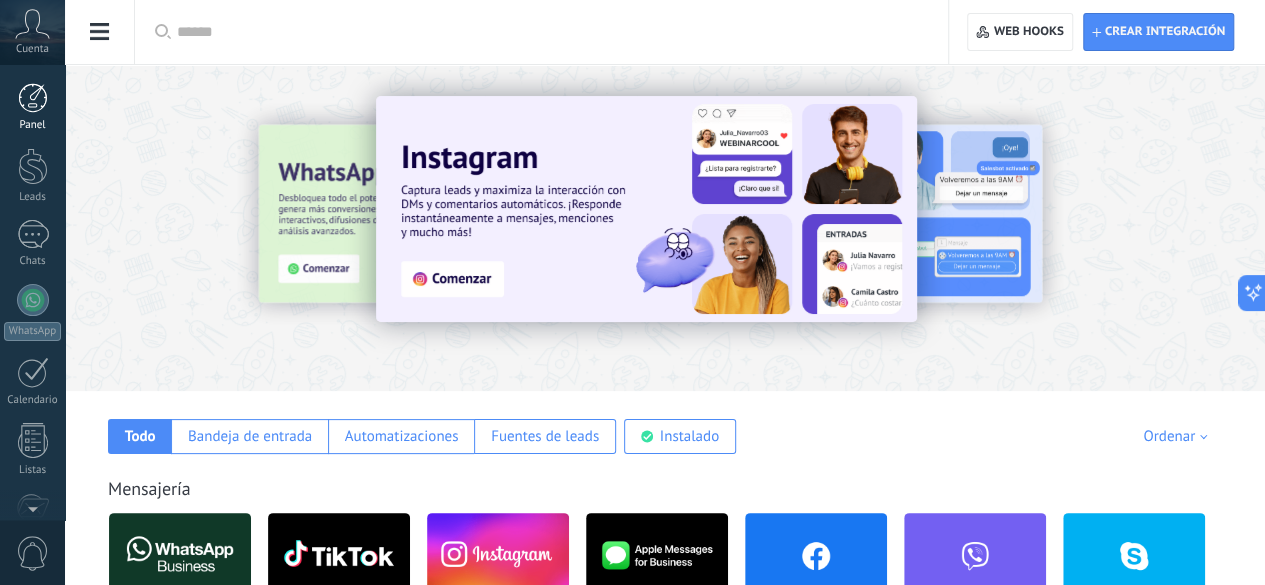 click at bounding box center [33, 98] 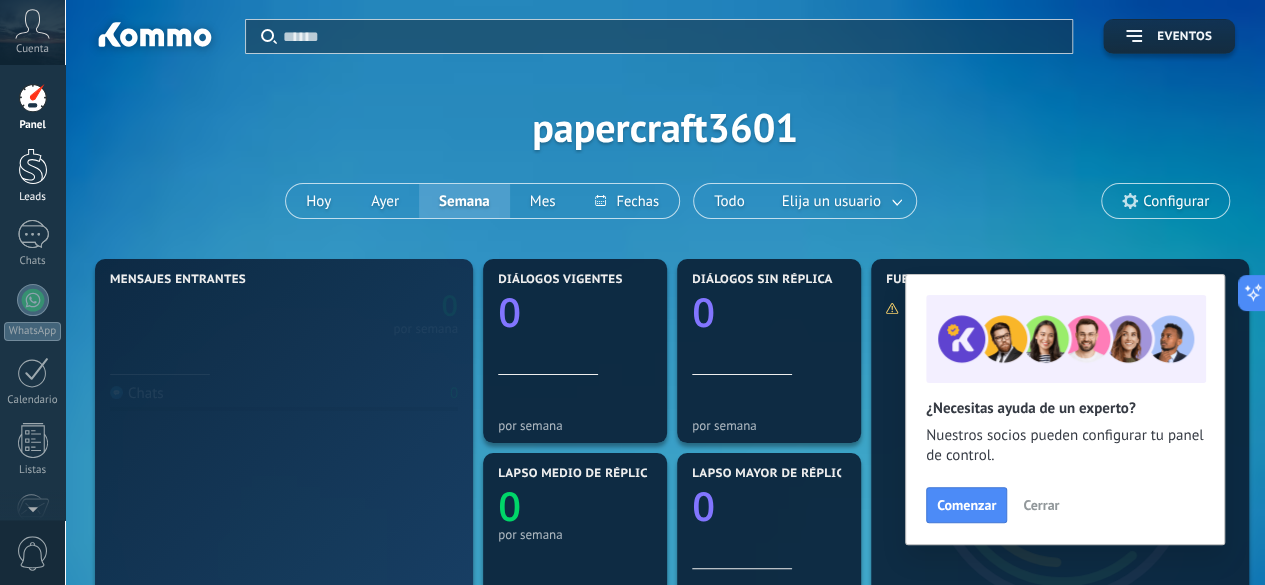 click at bounding box center (33, 166) 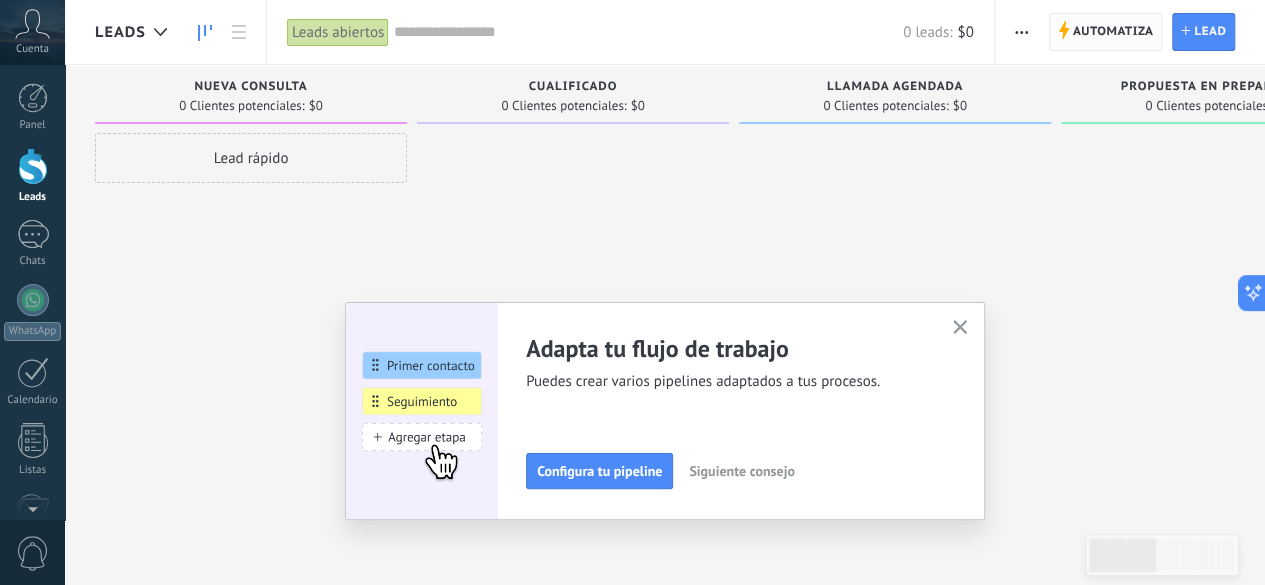 click on "Automatiza" at bounding box center (1113, 32) 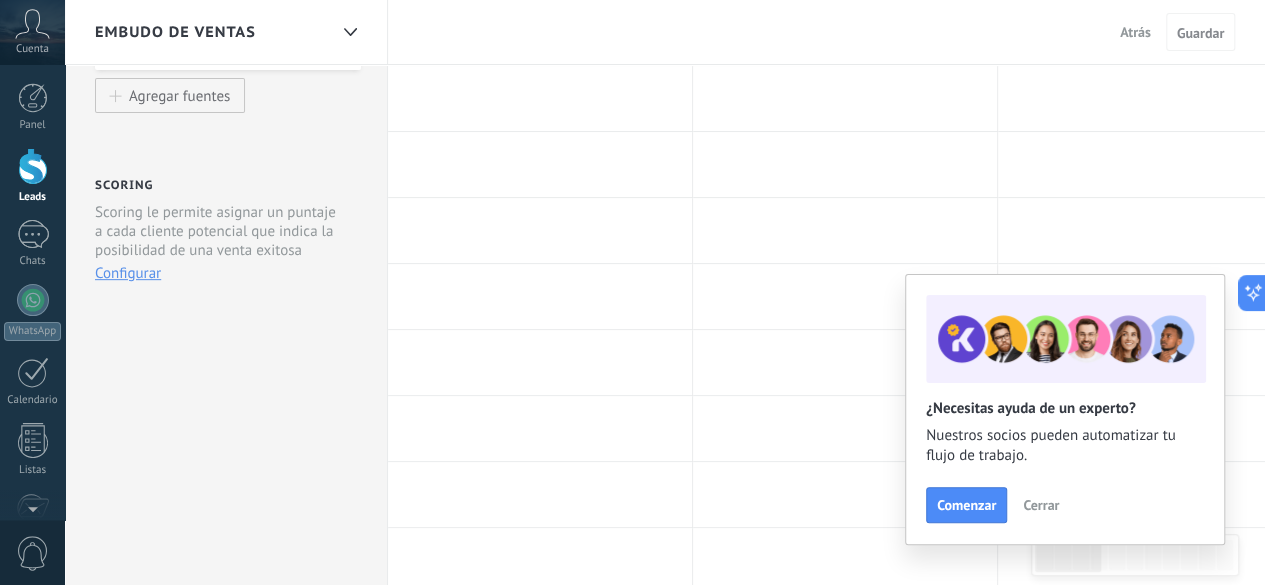 scroll, scrollTop: 0, scrollLeft: 0, axis: both 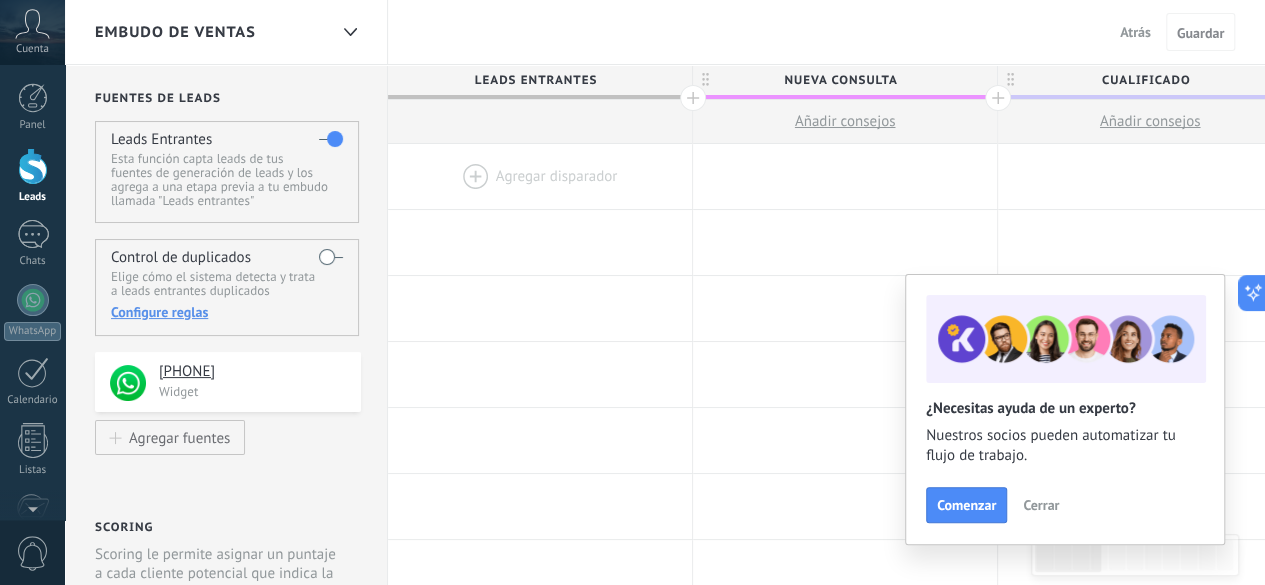 click at bounding box center (540, 176) 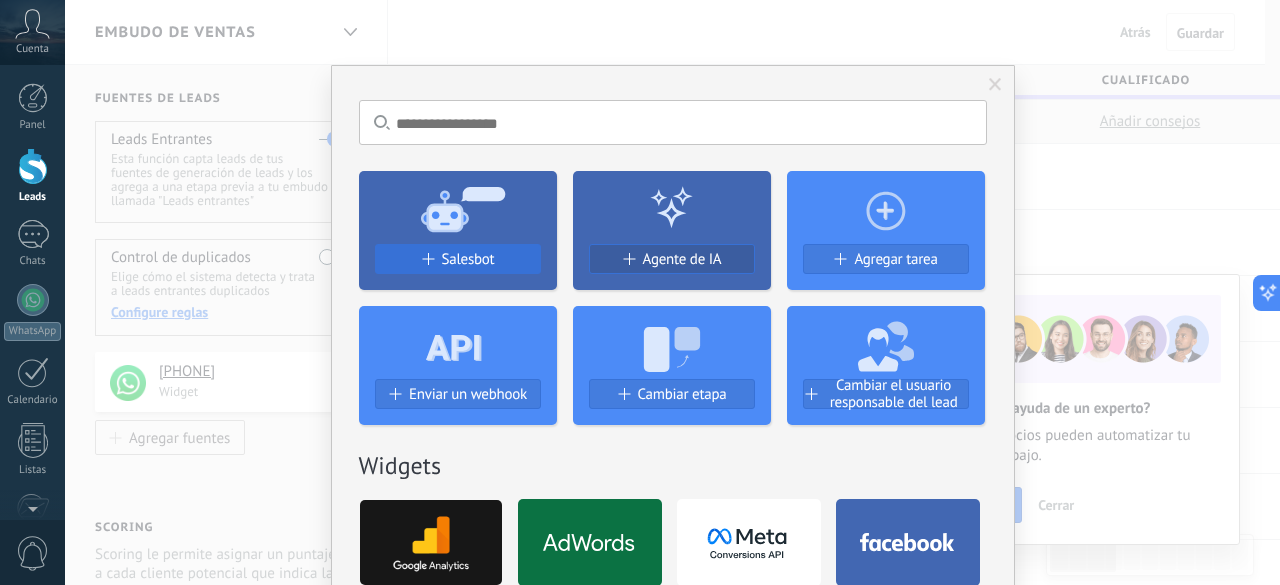 click on "Salesbot" at bounding box center [468, 259] 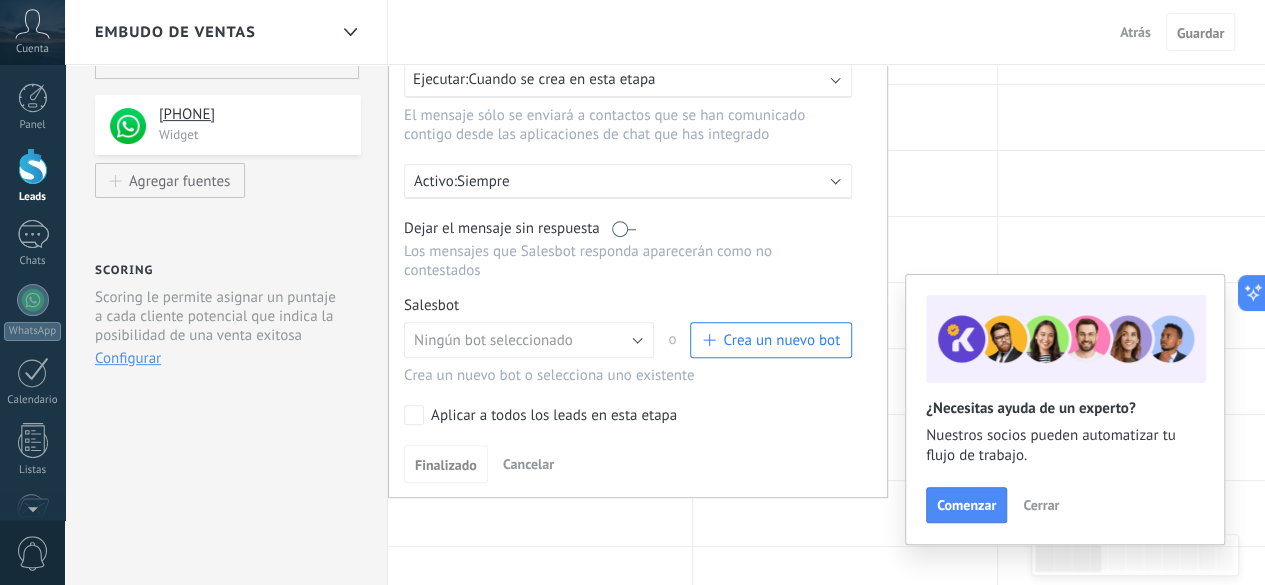 scroll, scrollTop: 260, scrollLeft: 0, axis: vertical 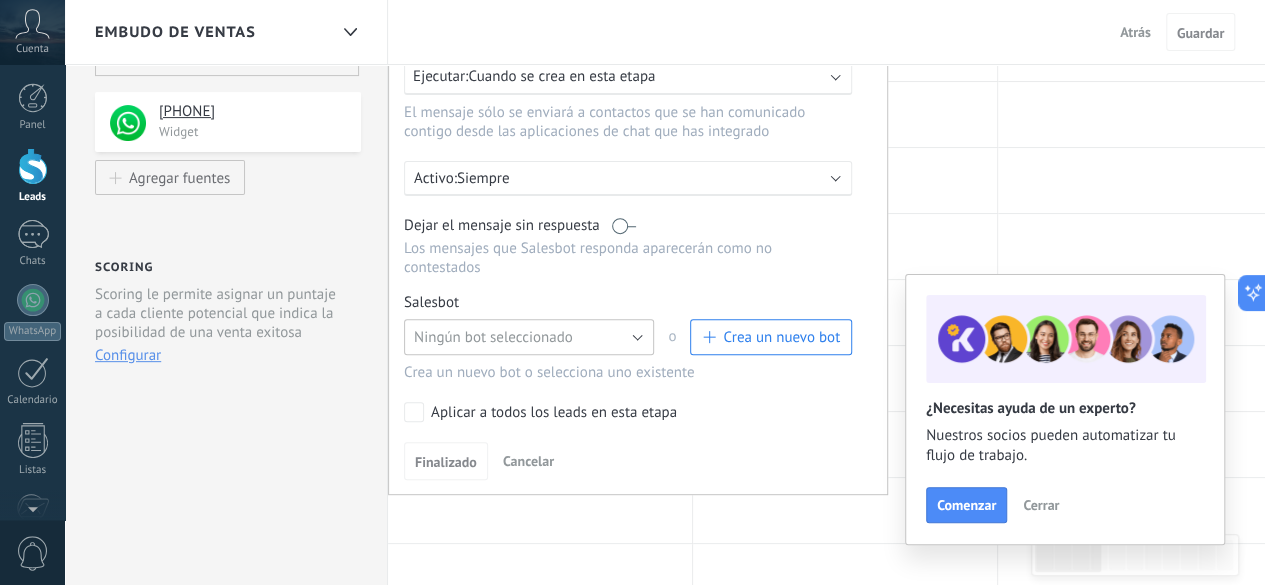 click on "Ningún bot seleccionado" at bounding box center [529, 337] 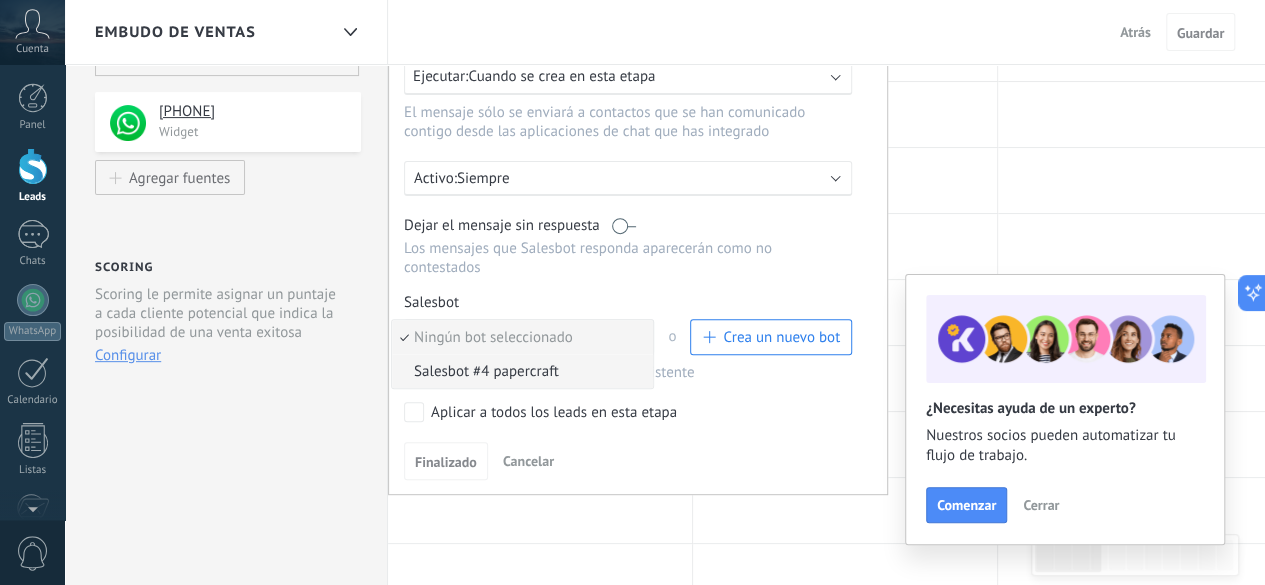 click on "Salesbot #4 papercraft" at bounding box center (522, 371) 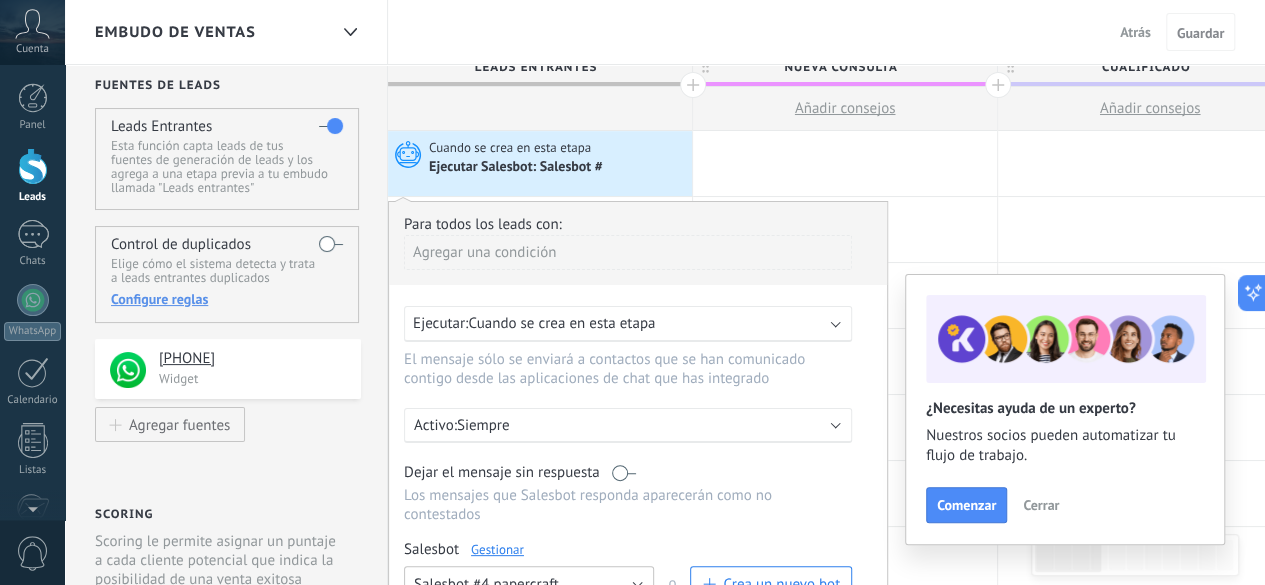 scroll, scrollTop: 12, scrollLeft: 0, axis: vertical 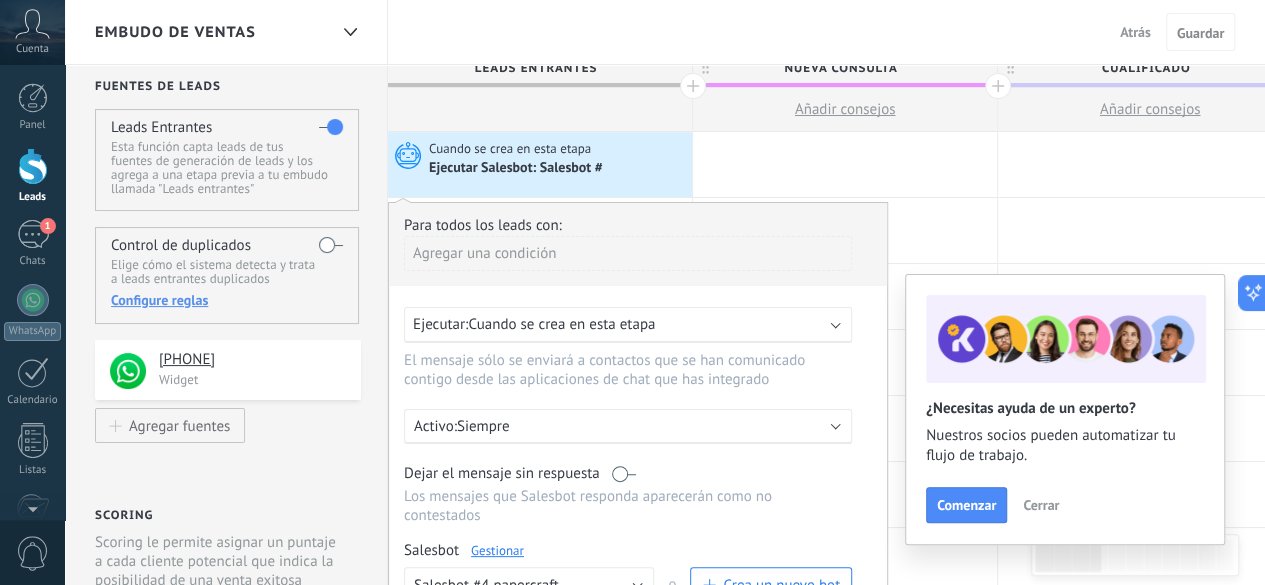 click on "Agregar una condición" at bounding box center [628, 253] 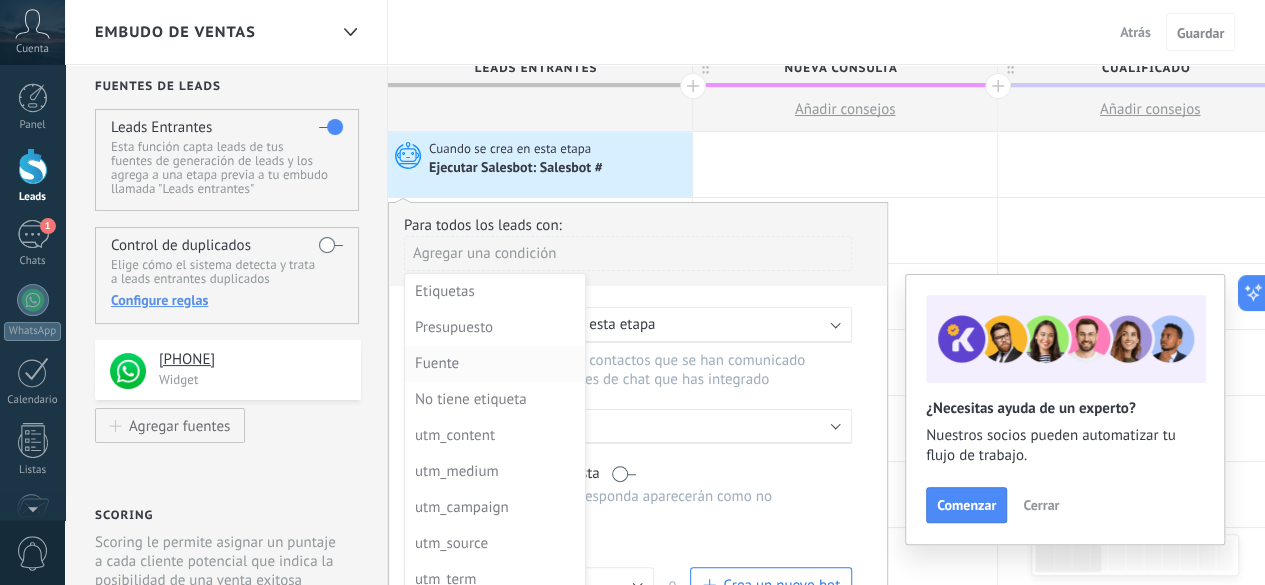 click on "Fuente" at bounding box center (493, 364) 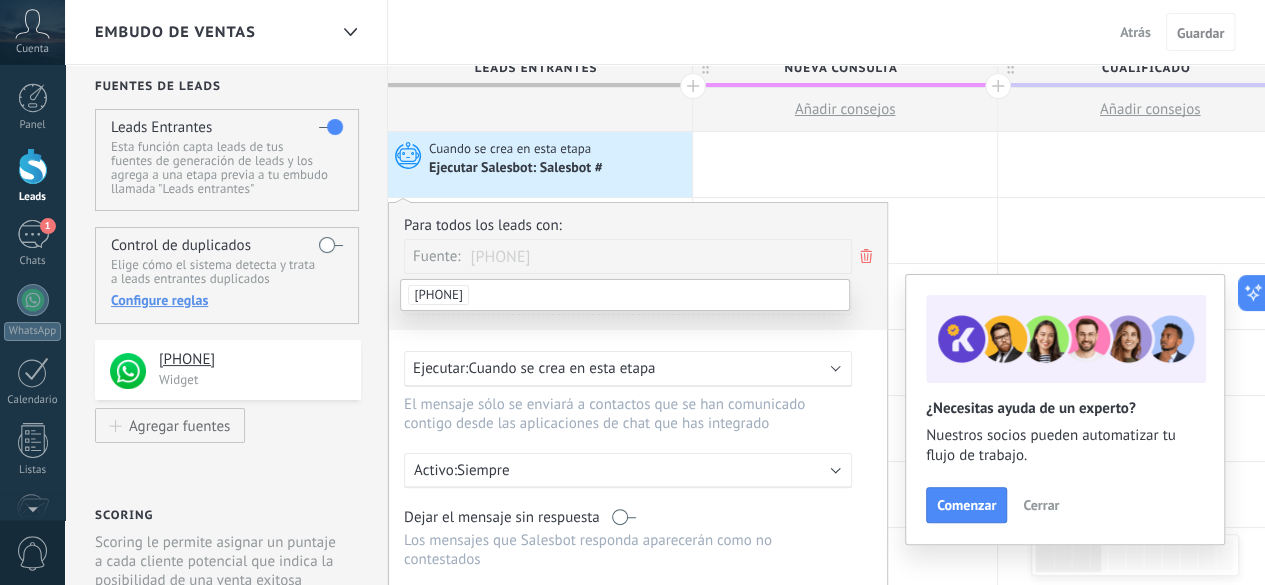 click on "[PHONE]" at bounding box center (438, 295) 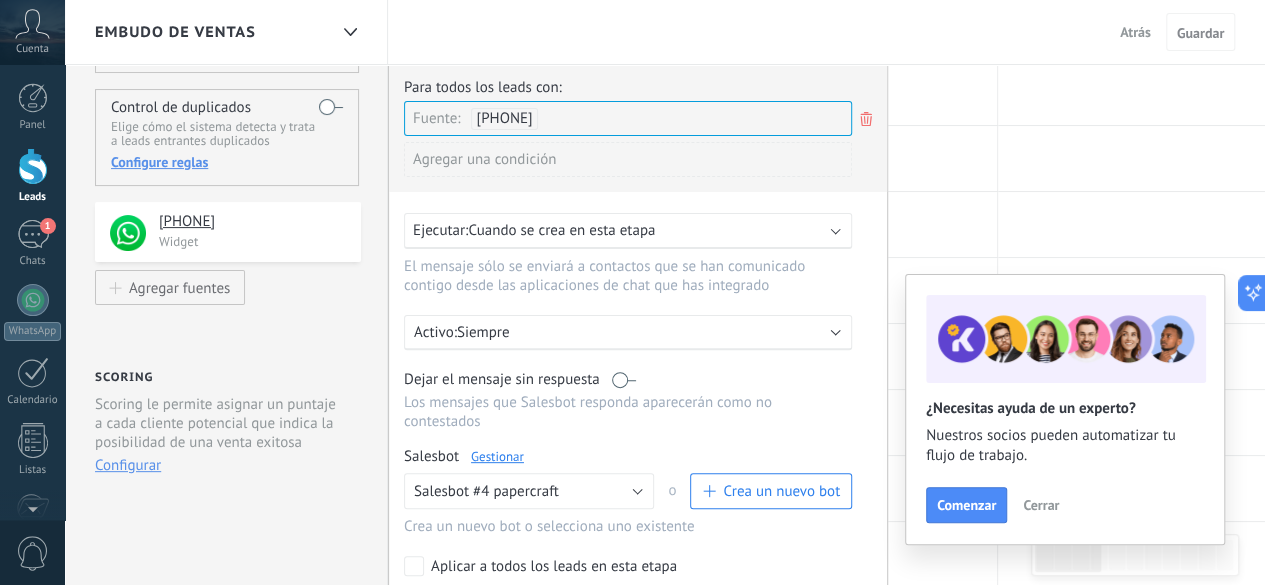 scroll, scrollTop: 156, scrollLeft: 0, axis: vertical 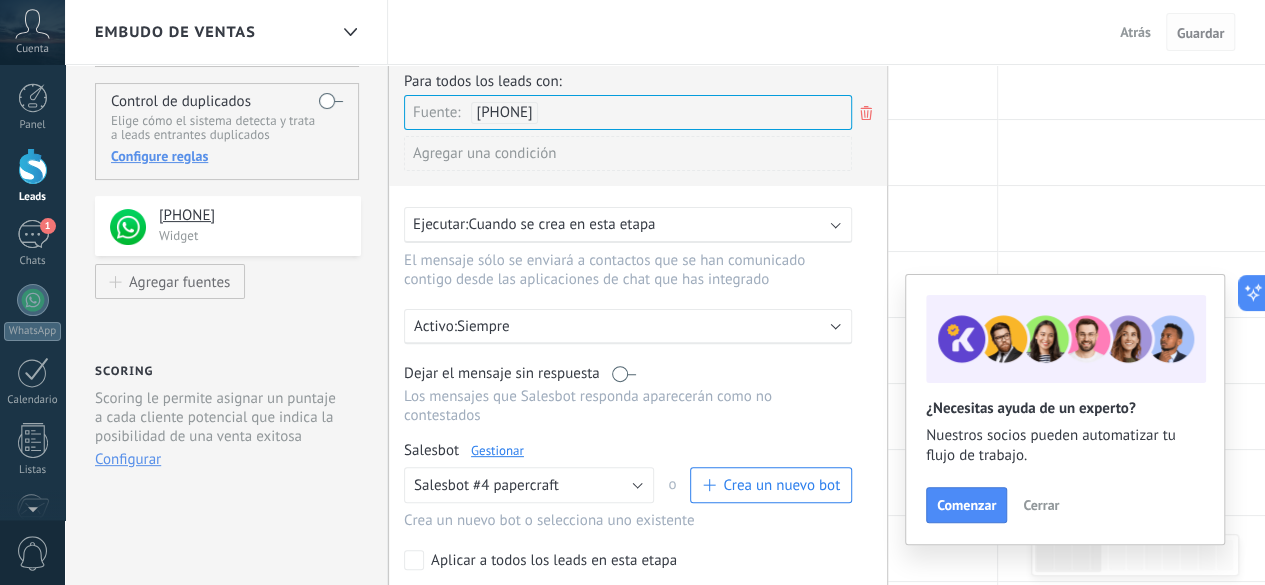 click on "Guardar" at bounding box center (1200, 33) 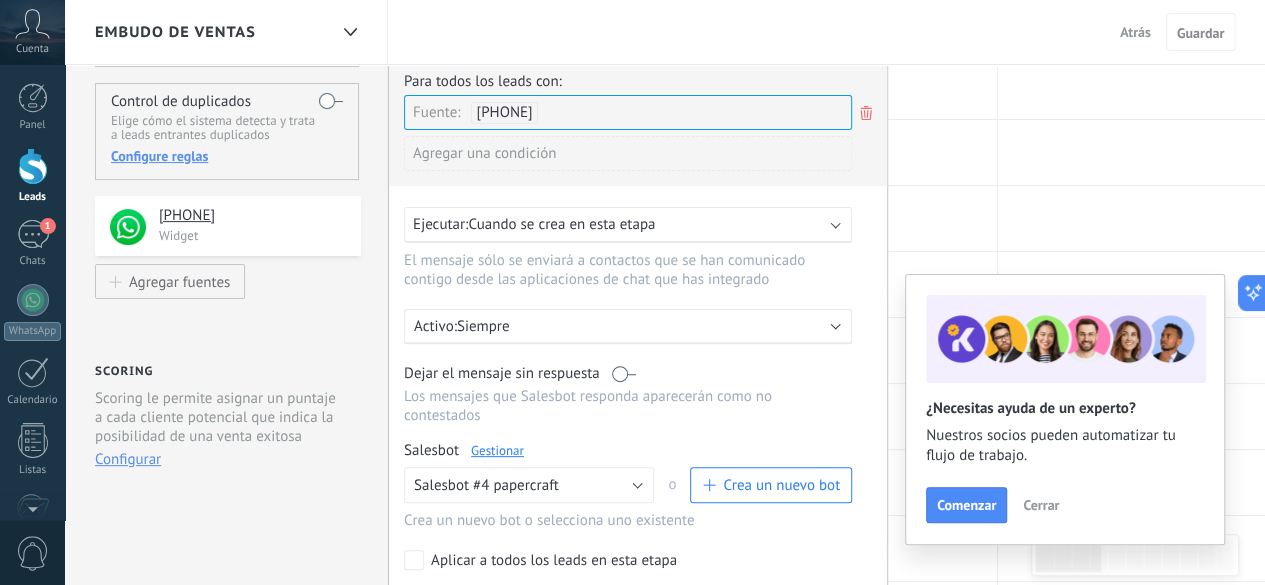 scroll, scrollTop: 490, scrollLeft: 0, axis: vertical 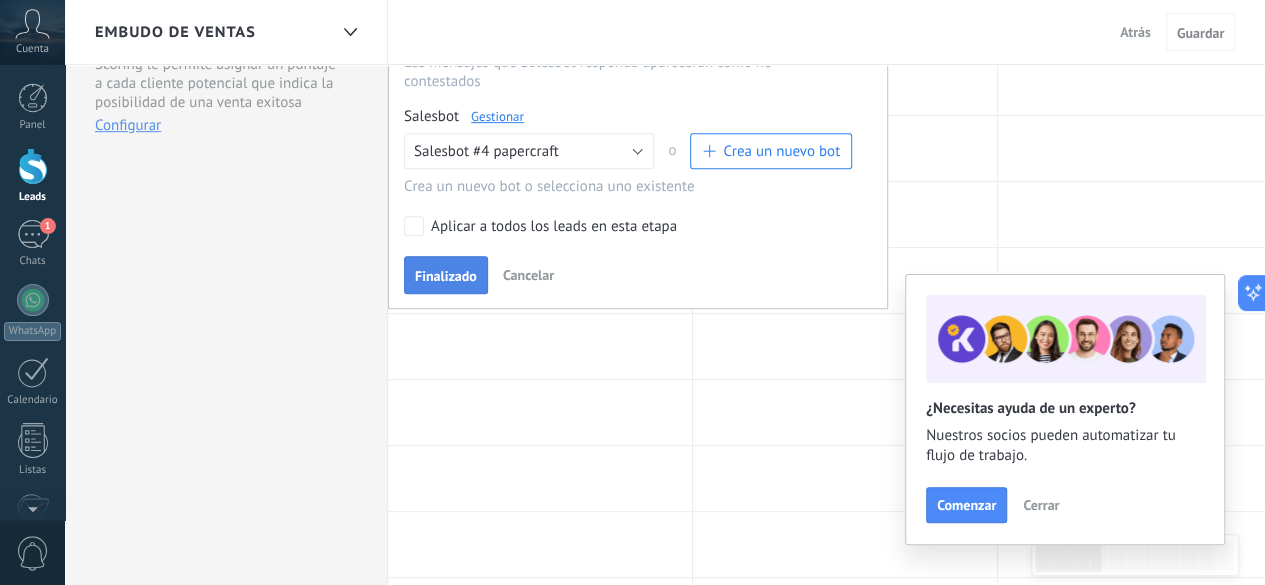 click on "Finalizado" at bounding box center (446, 276) 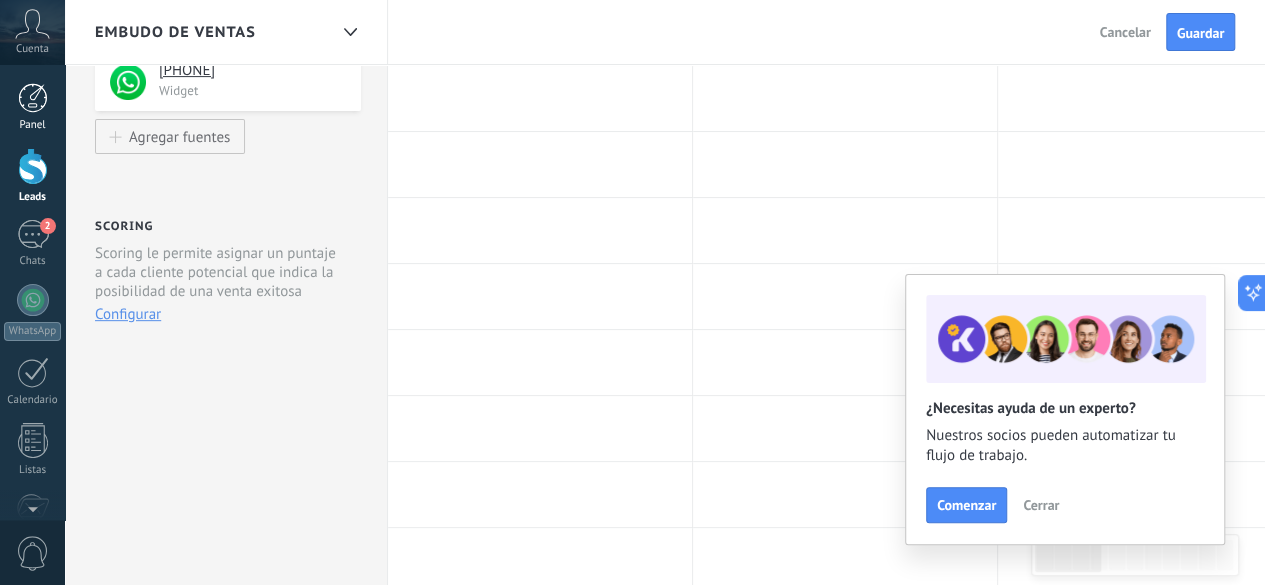 scroll, scrollTop: 293, scrollLeft: 0, axis: vertical 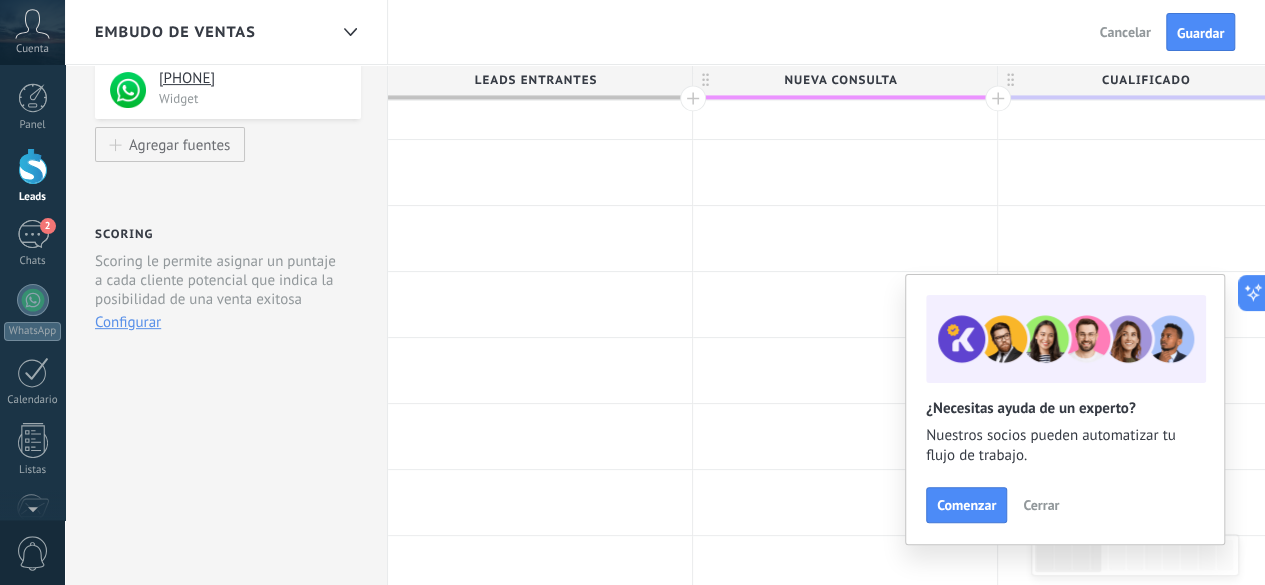 click at bounding box center (33, 166) 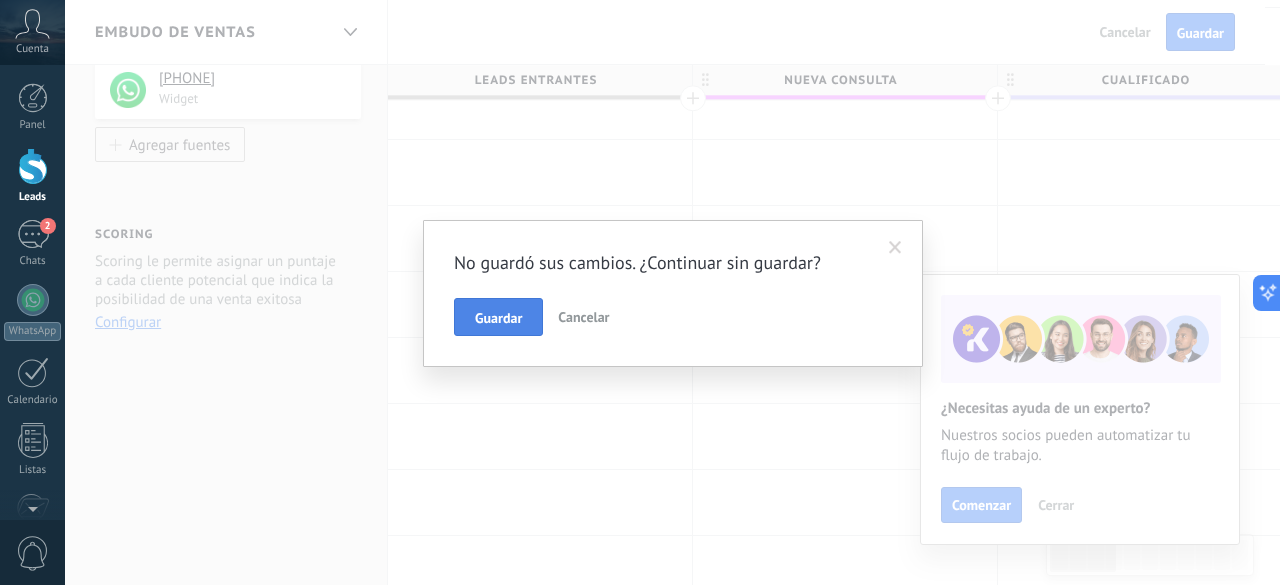 click on "Guardar" at bounding box center [498, 317] 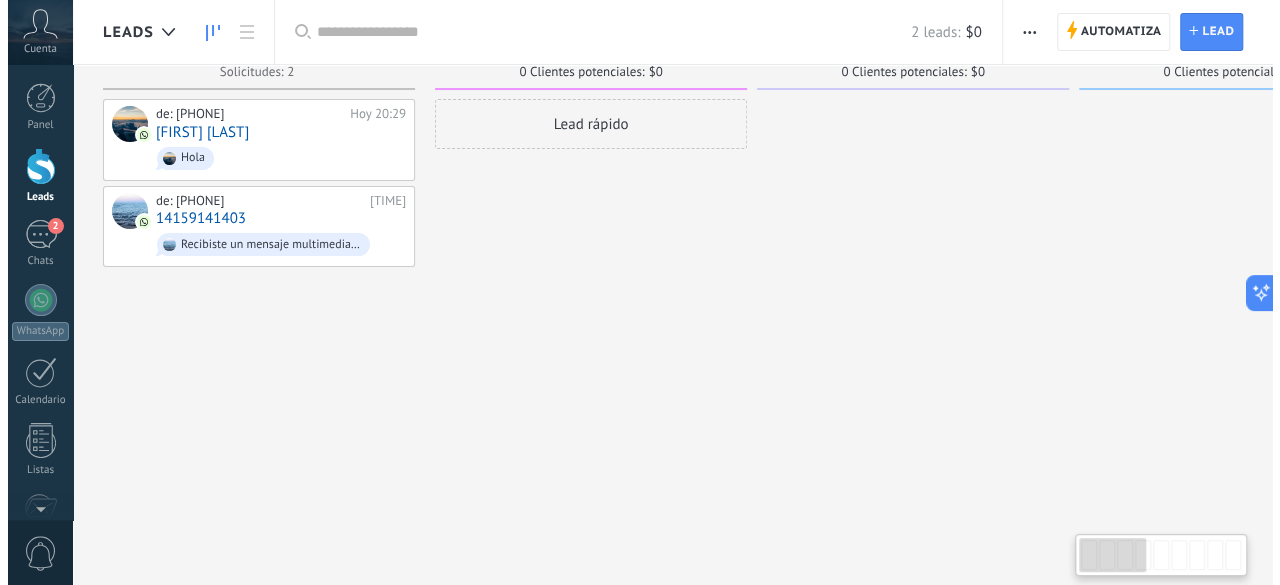 scroll, scrollTop: 0, scrollLeft: 0, axis: both 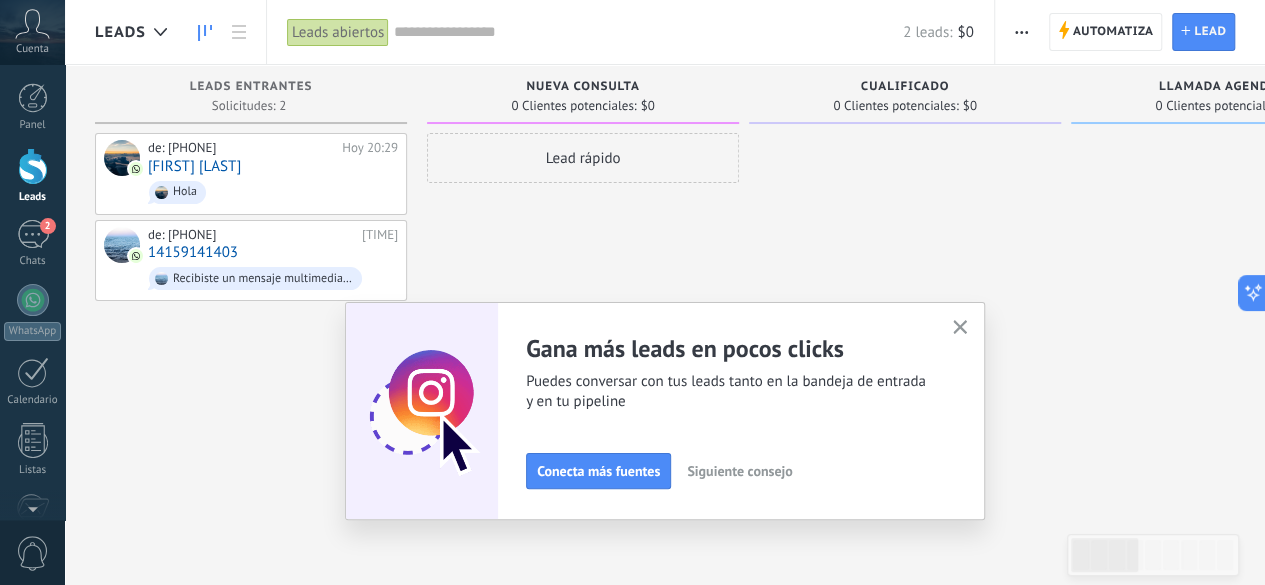 click at bounding box center (960, 328) 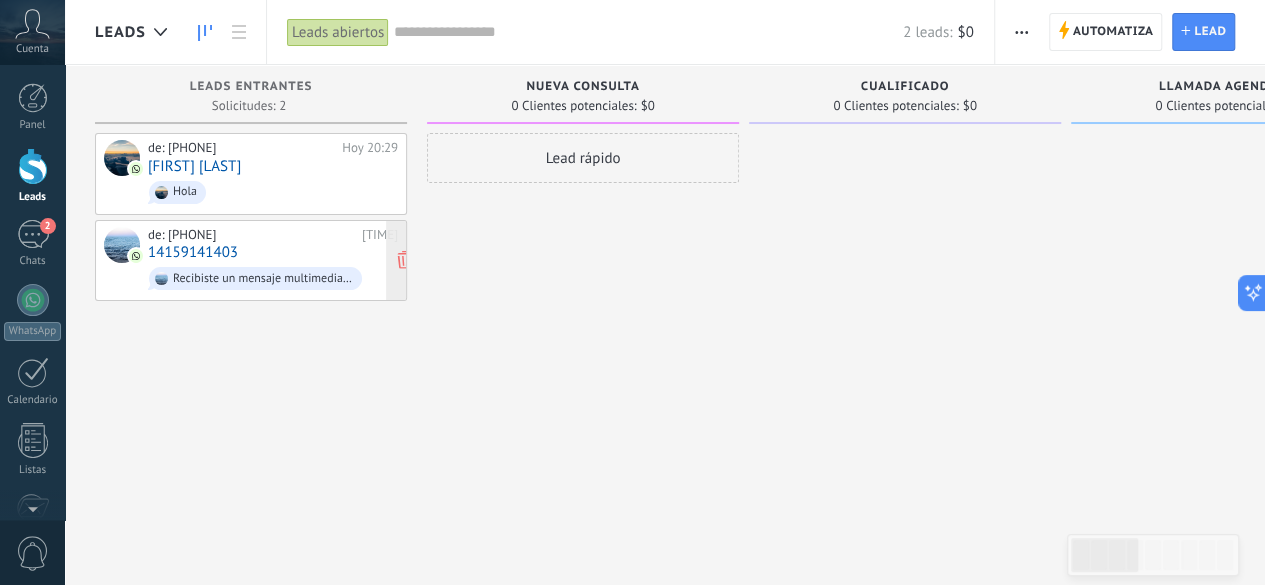 click on "Recibiste un mensaje multimedia (id del mensaje: 3ECEC7639478936D99). Espera a que se cargue o se visualice en tu aplicación móvil WhatsApp conectada." at bounding box center (263, 279) 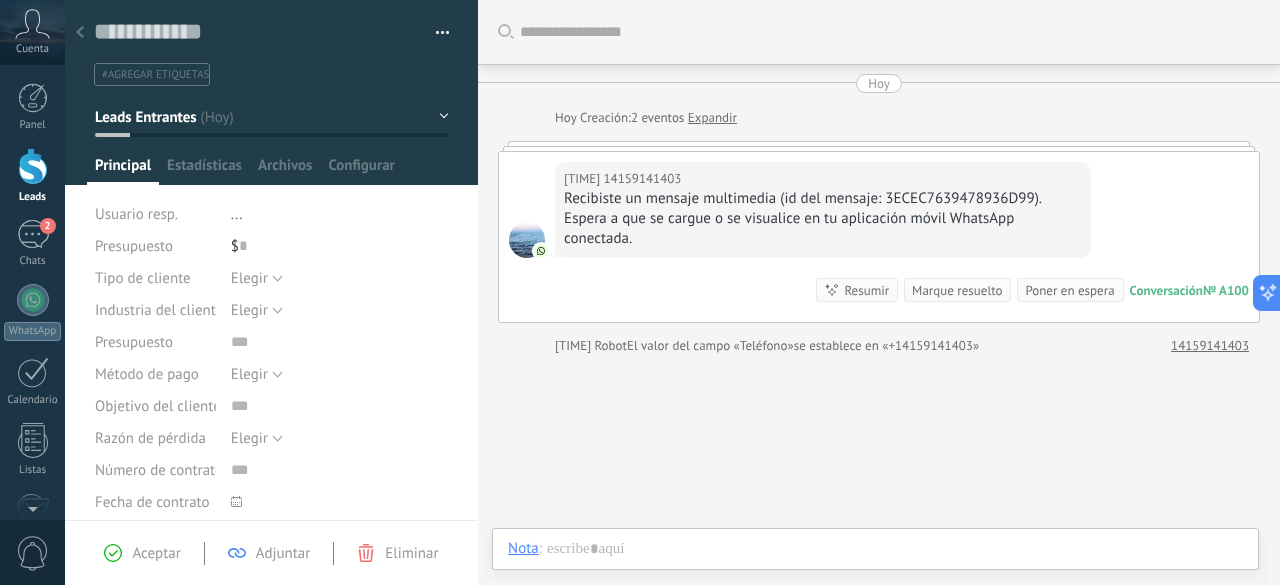 scroll, scrollTop: 30, scrollLeft: 0, axis: vertical 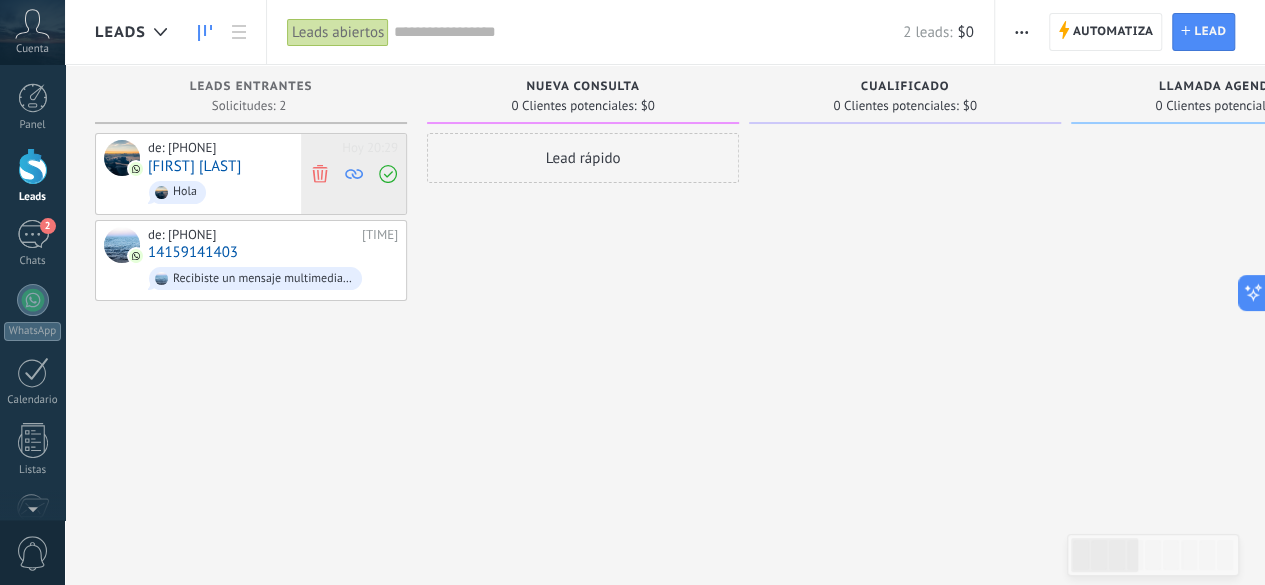 click 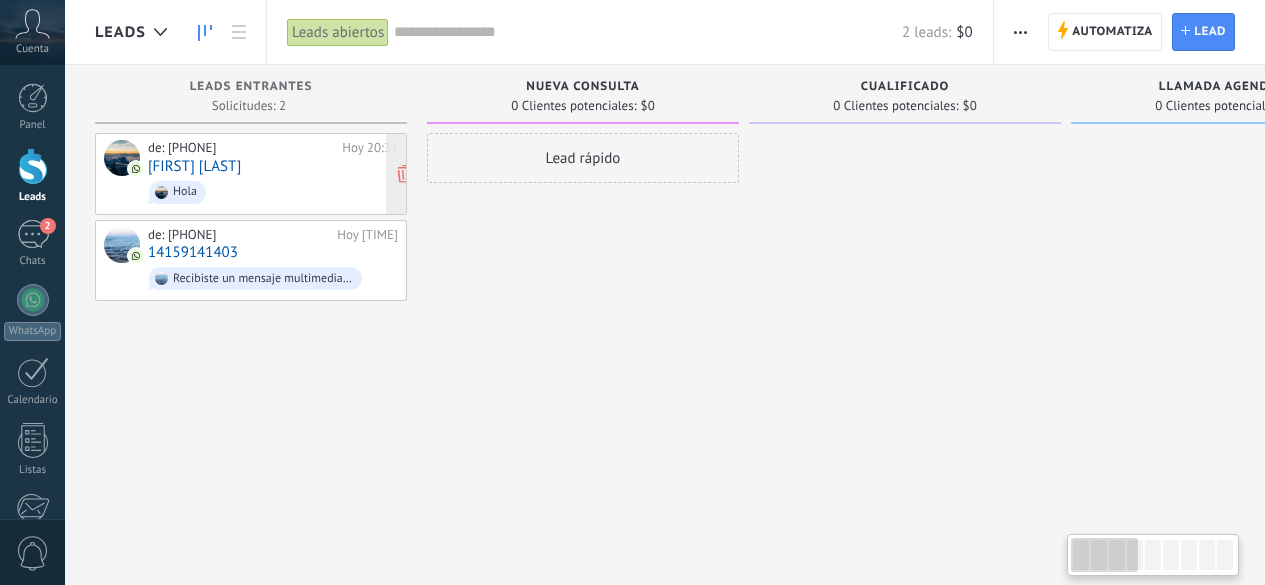 scroll, scrollTop: 0, scrollLeft: 0, axis: both 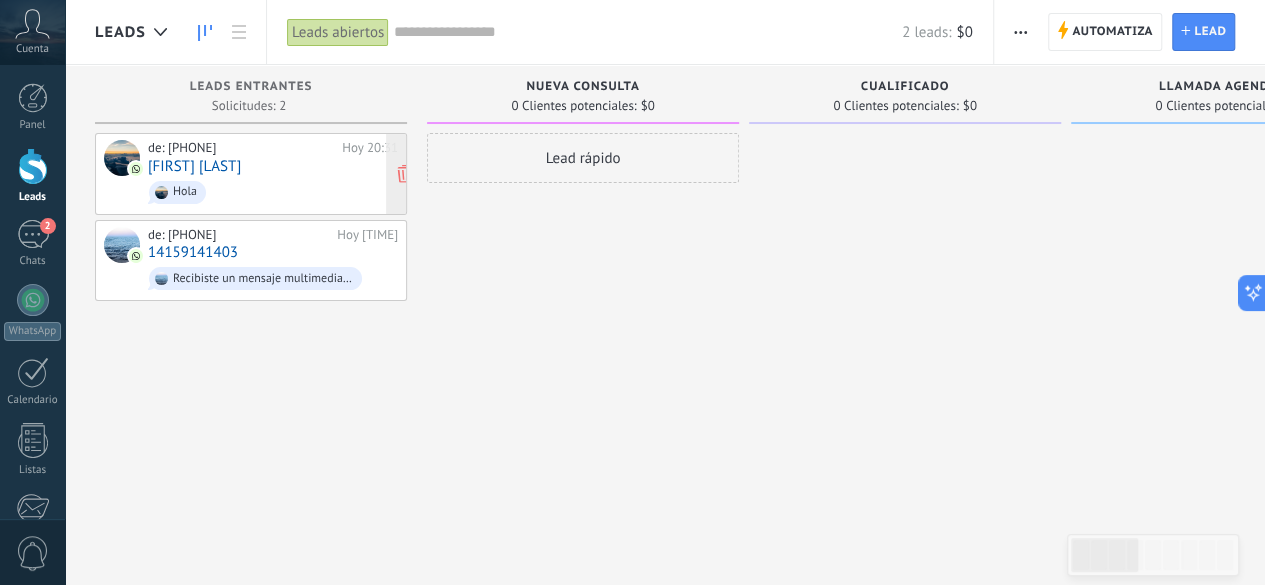 click on "[FIRST] [LAST]" at bounding box center [194, 166] 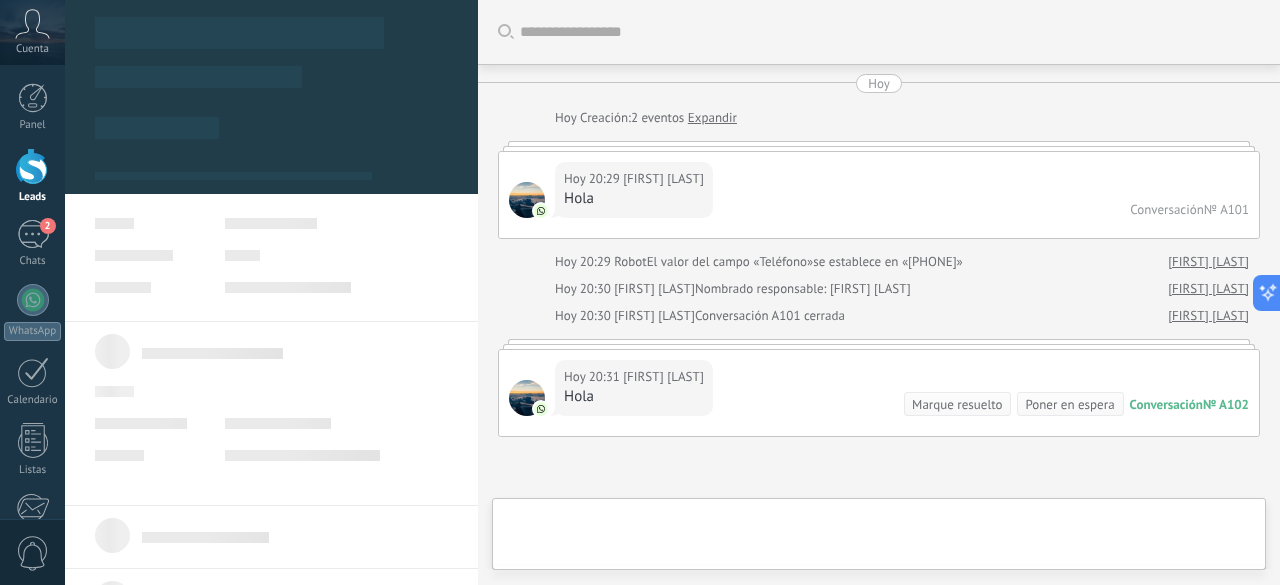 scroll, scrollTop: 198, scrollLeft: 0, axis: vertical 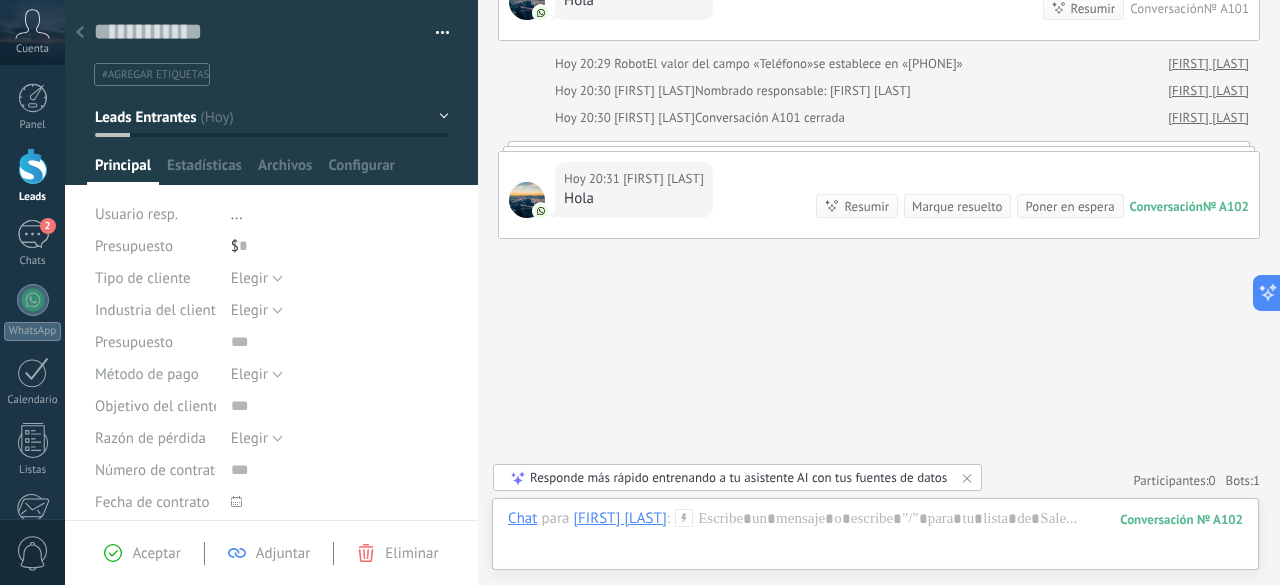 click at bounding box center (527, 2) 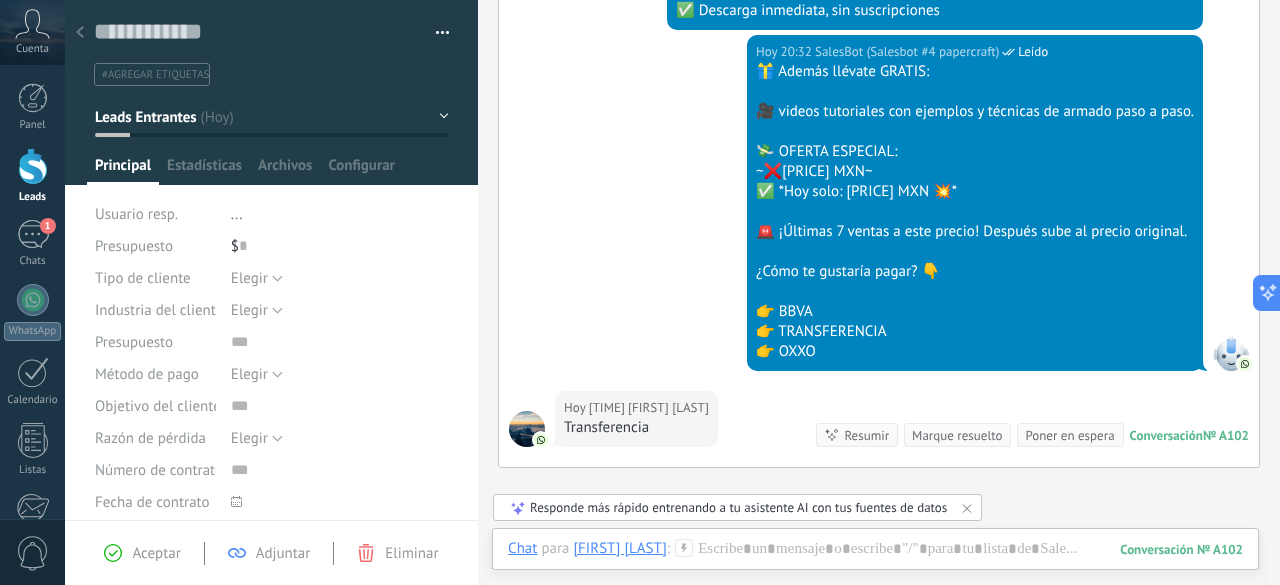 scroll, scrollTop: 931, scrollLeft: 0, axis: vertical 